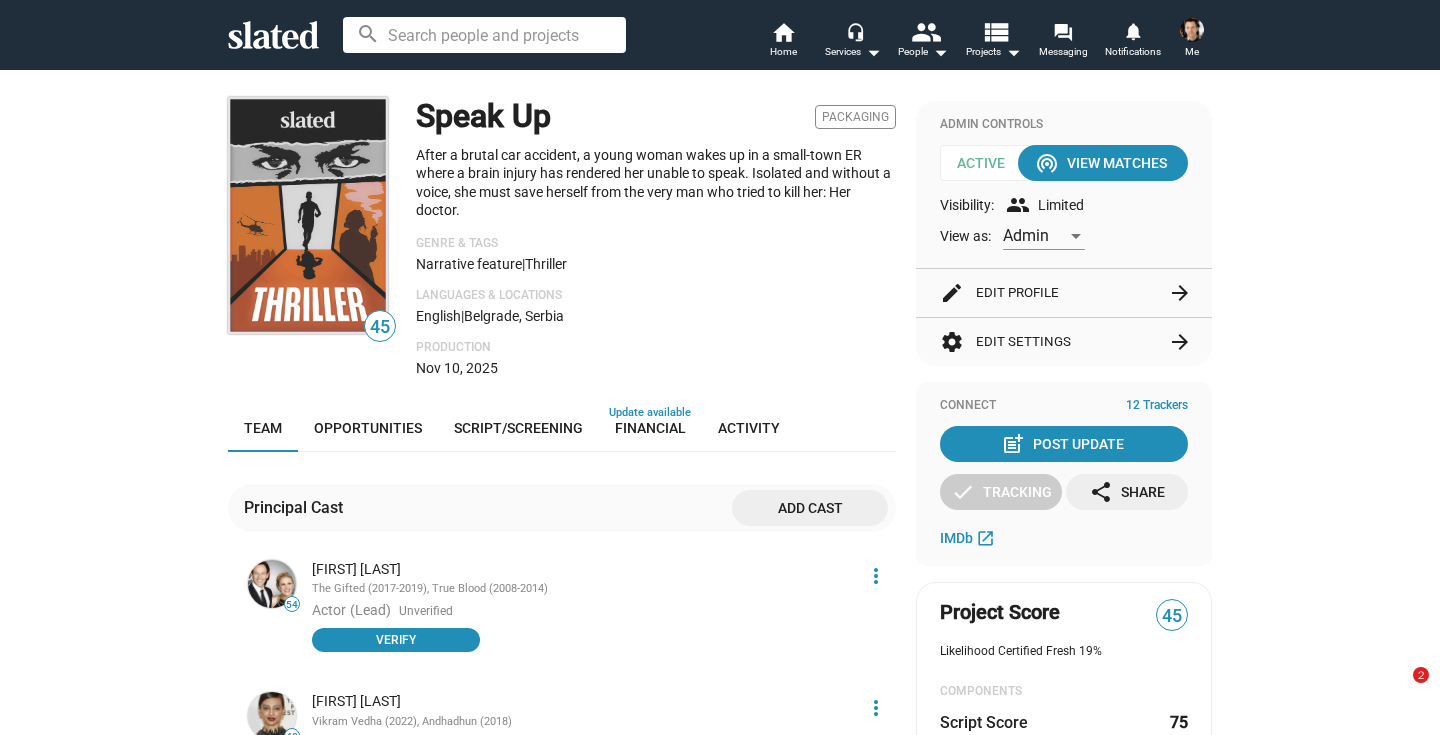 scroll, scrollTop: 0, scrollLeft: 0, axis: both 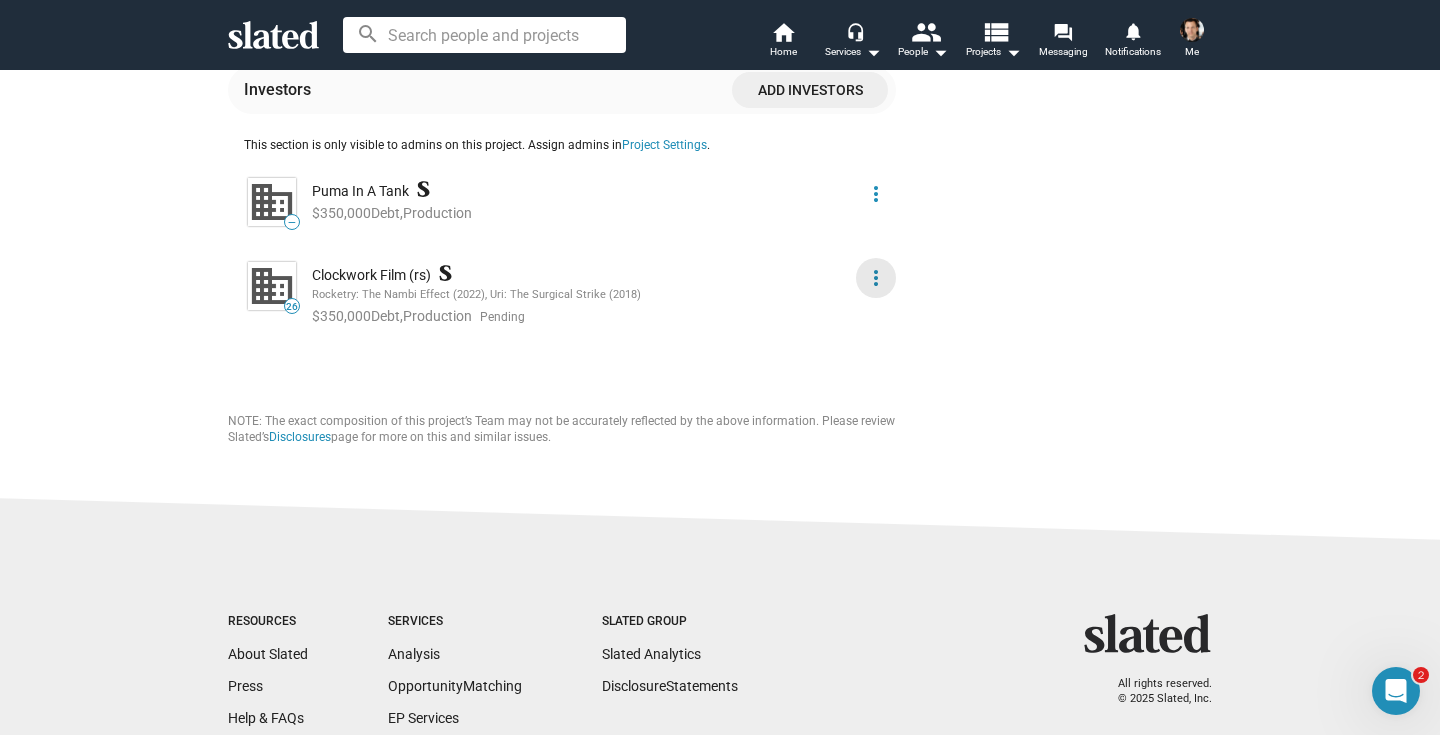click on "more_vert" 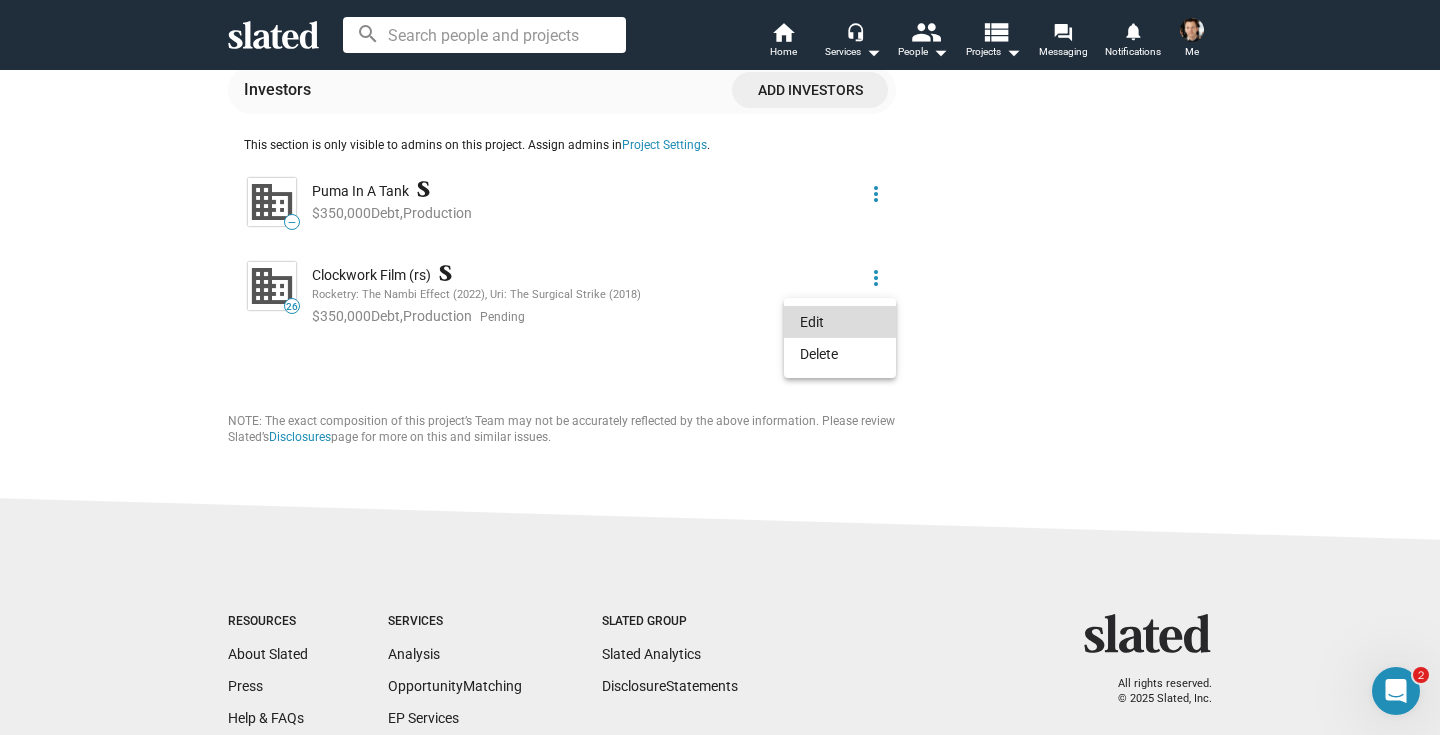 click on "Edit" at bounding box center (840, 322) 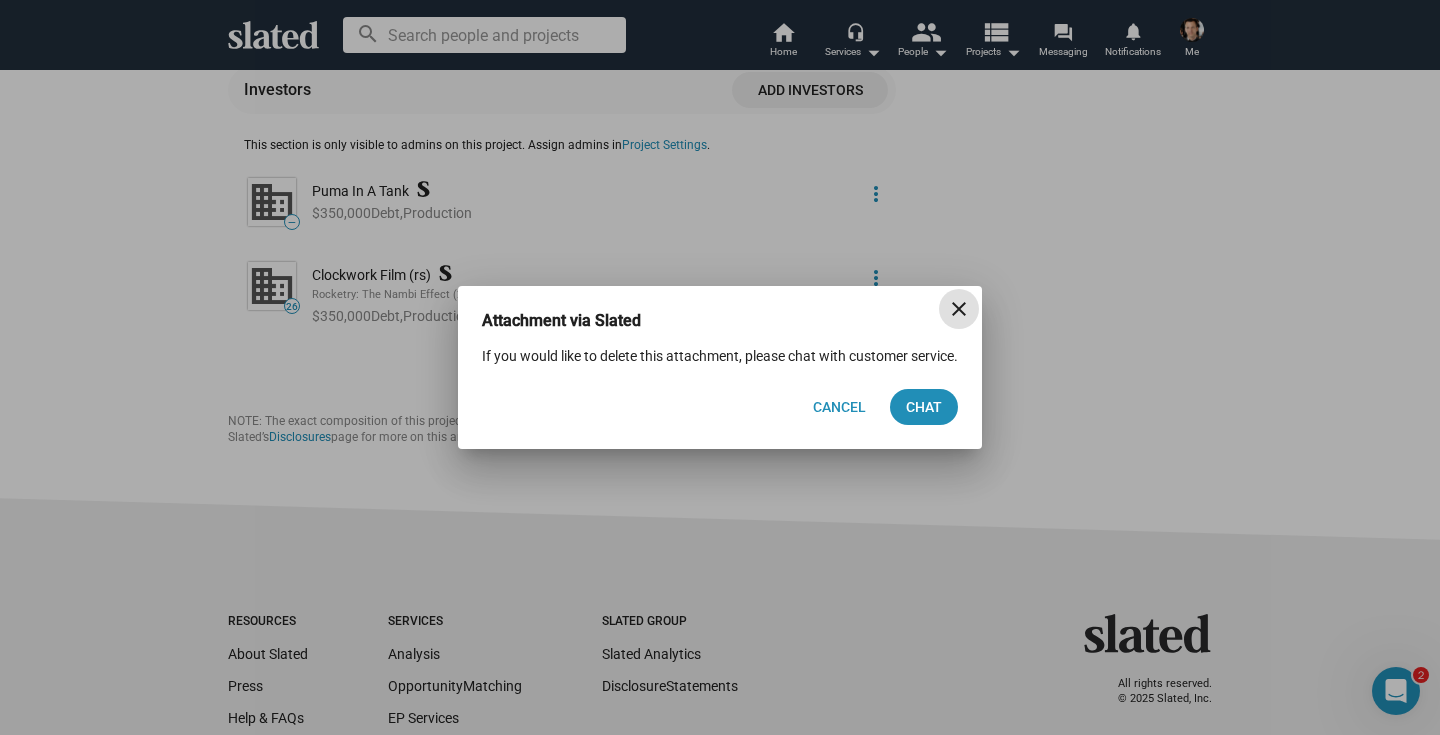 click on "close" at bounding box center [959, 309] 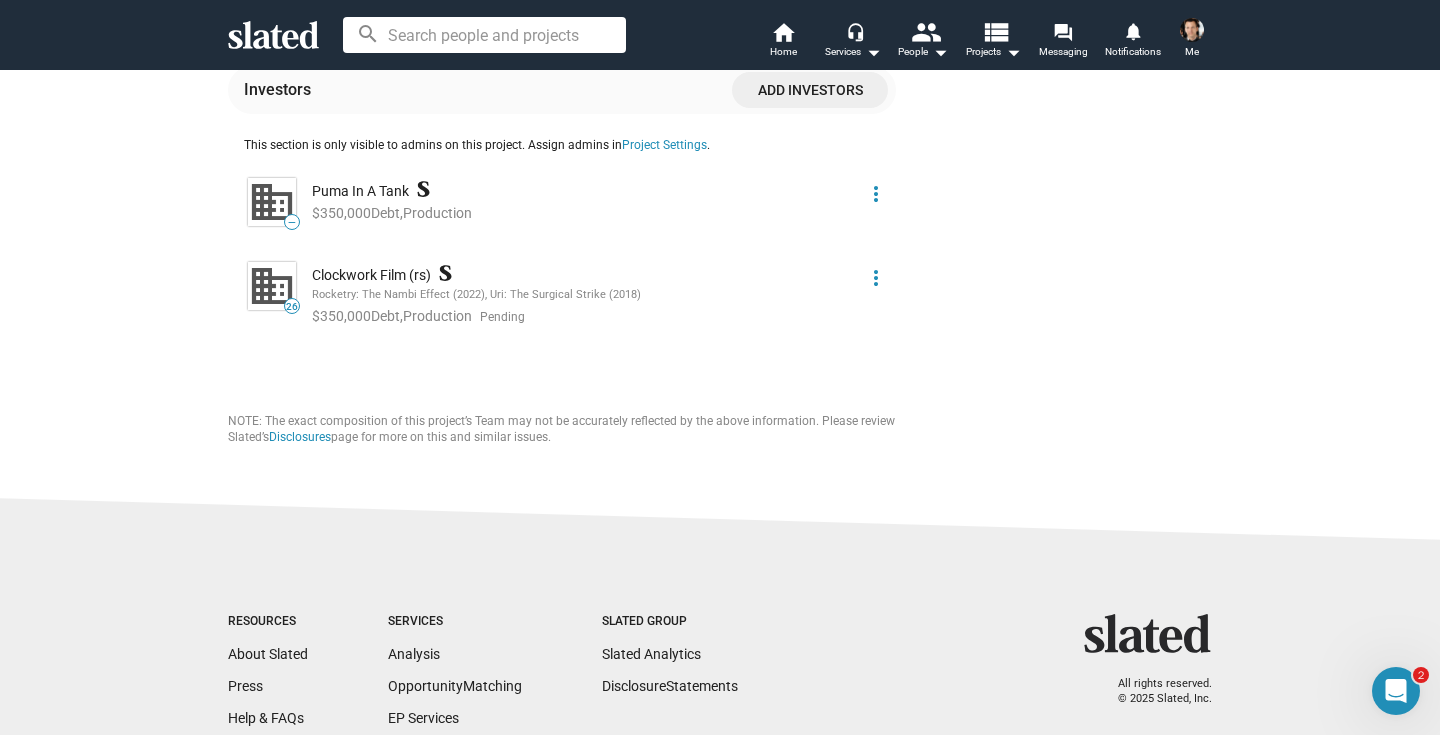 click on "more_vert" 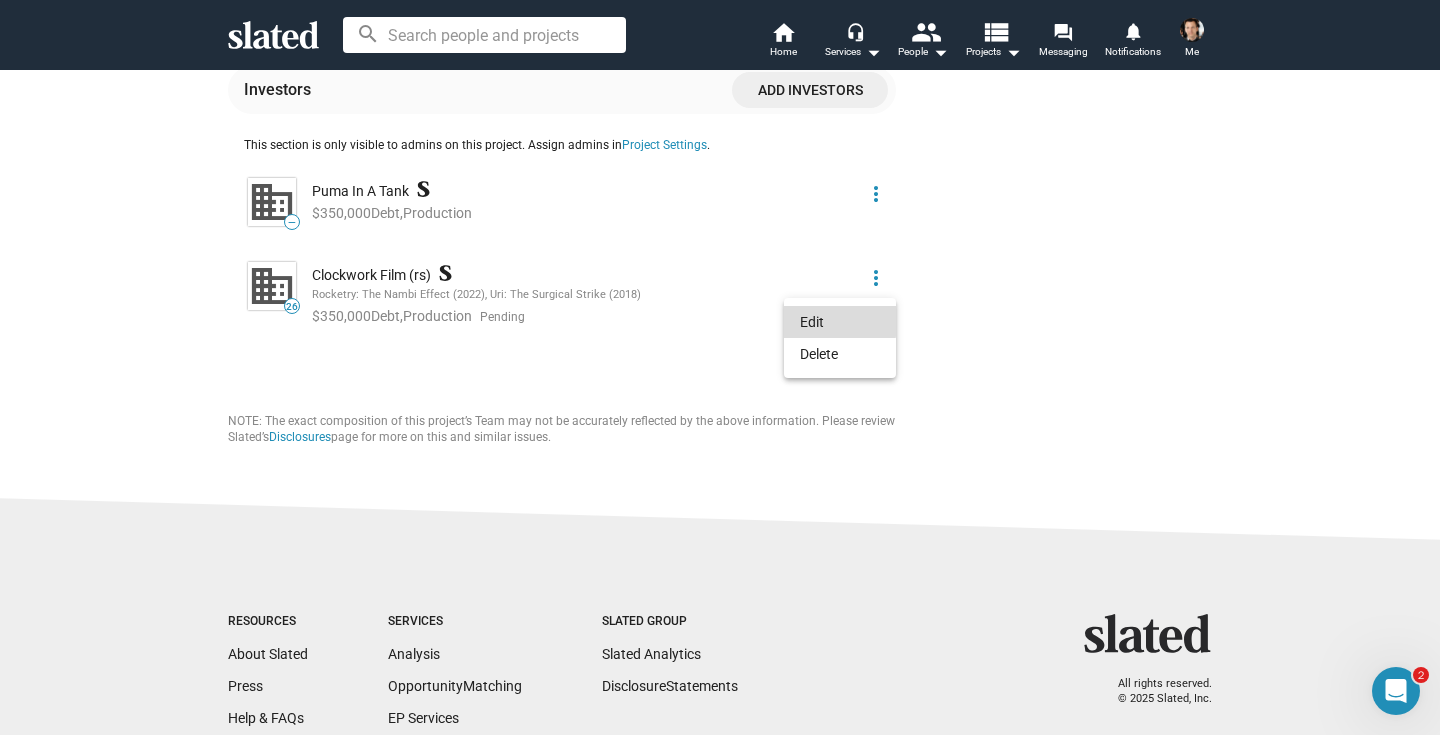 click on "Edit" at bounding box center (840, 322) 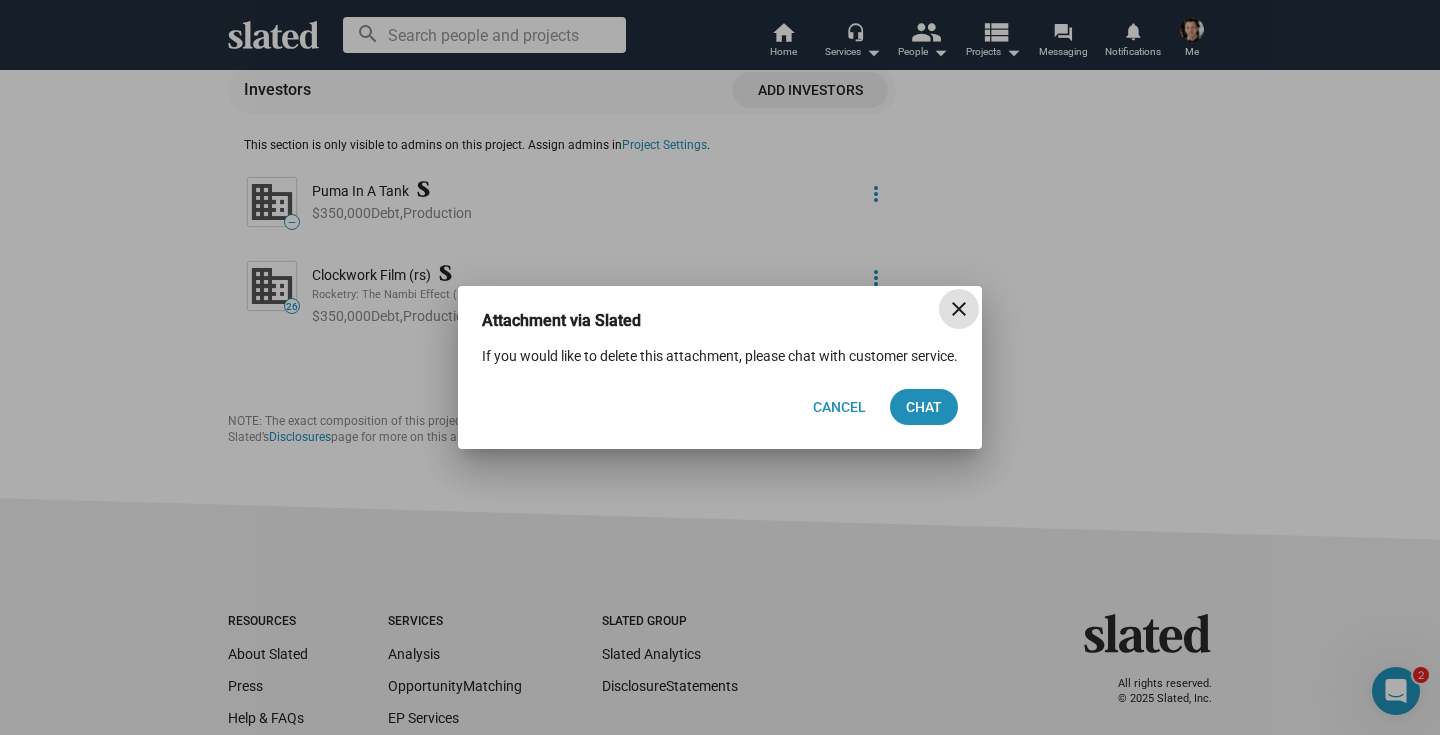 click on "close" at bounding box center (959, 309) 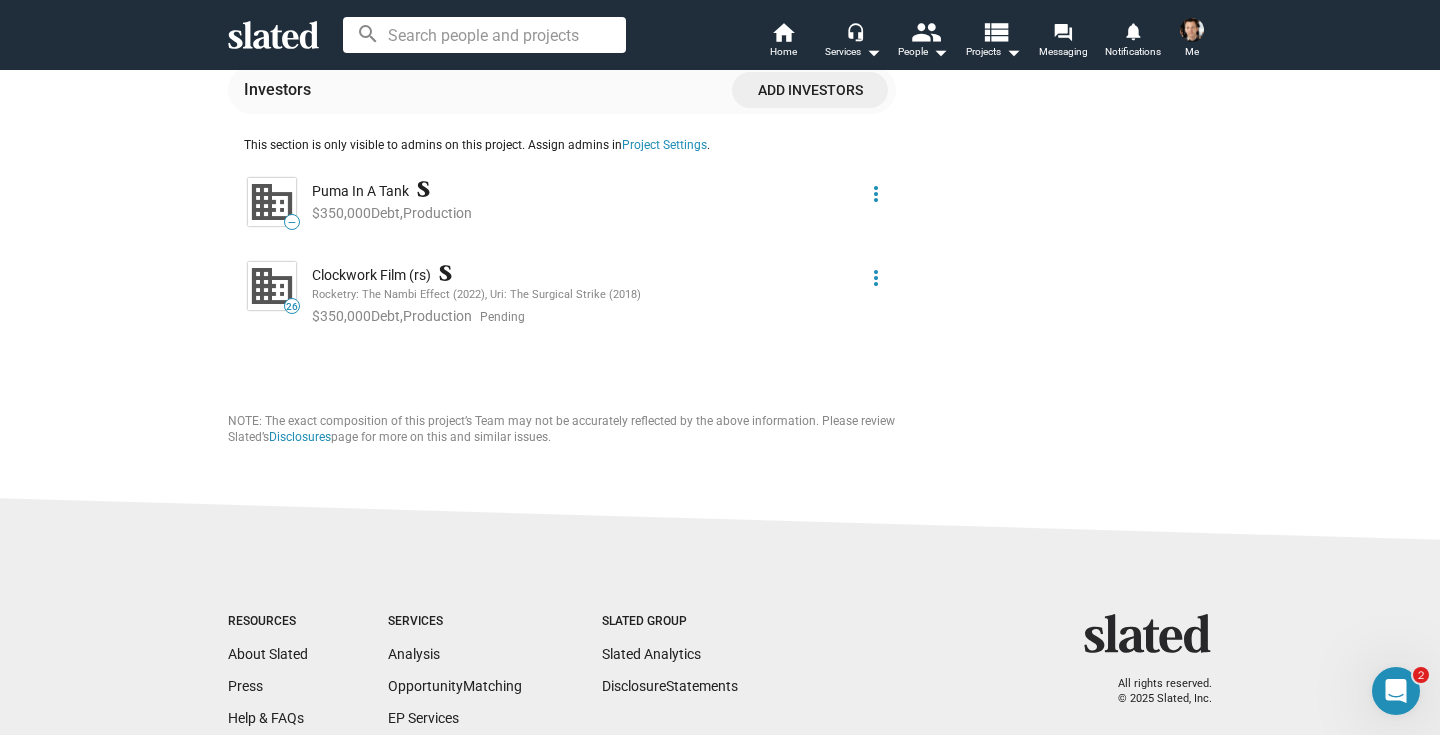 click on "$350,000  Debt ,  production Pending" 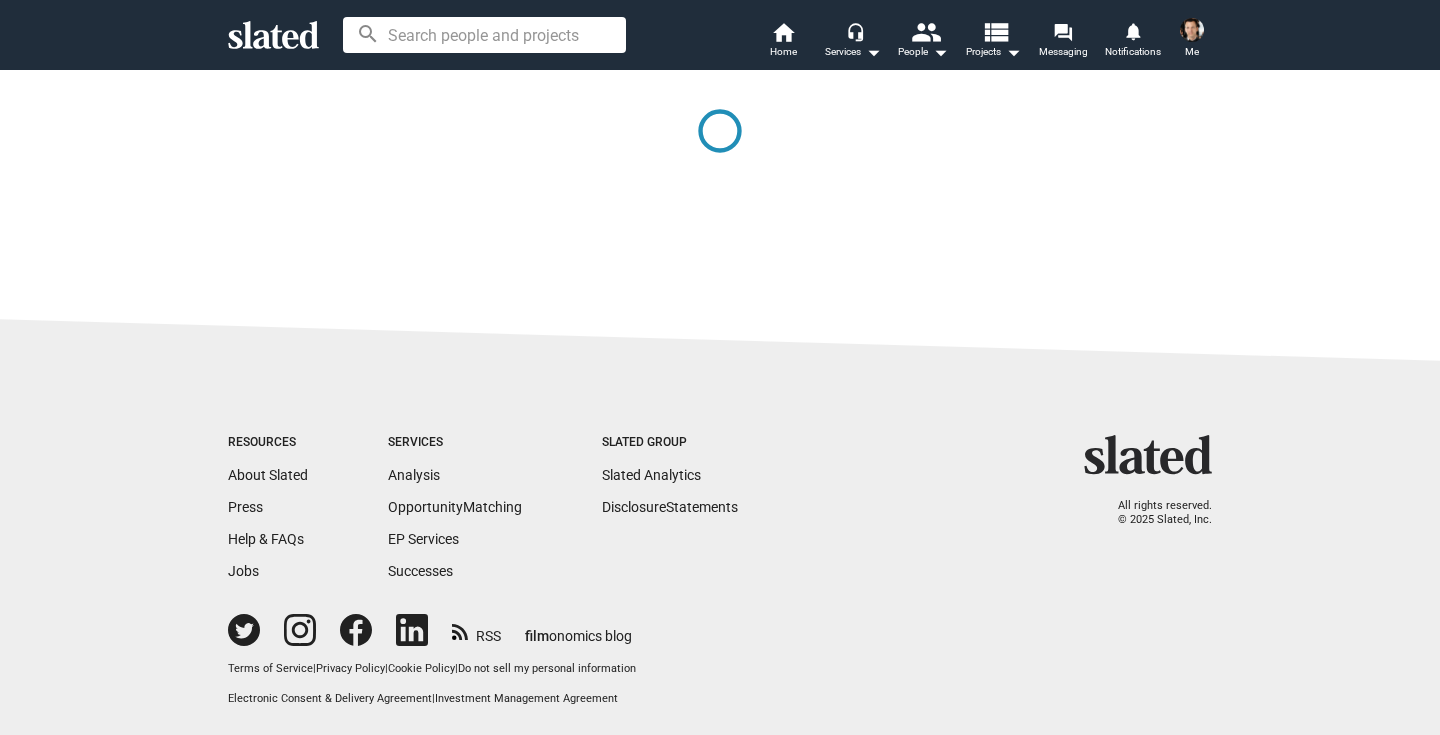 scroll, scrollTop: 0, scrollLeft: 0, axis: both 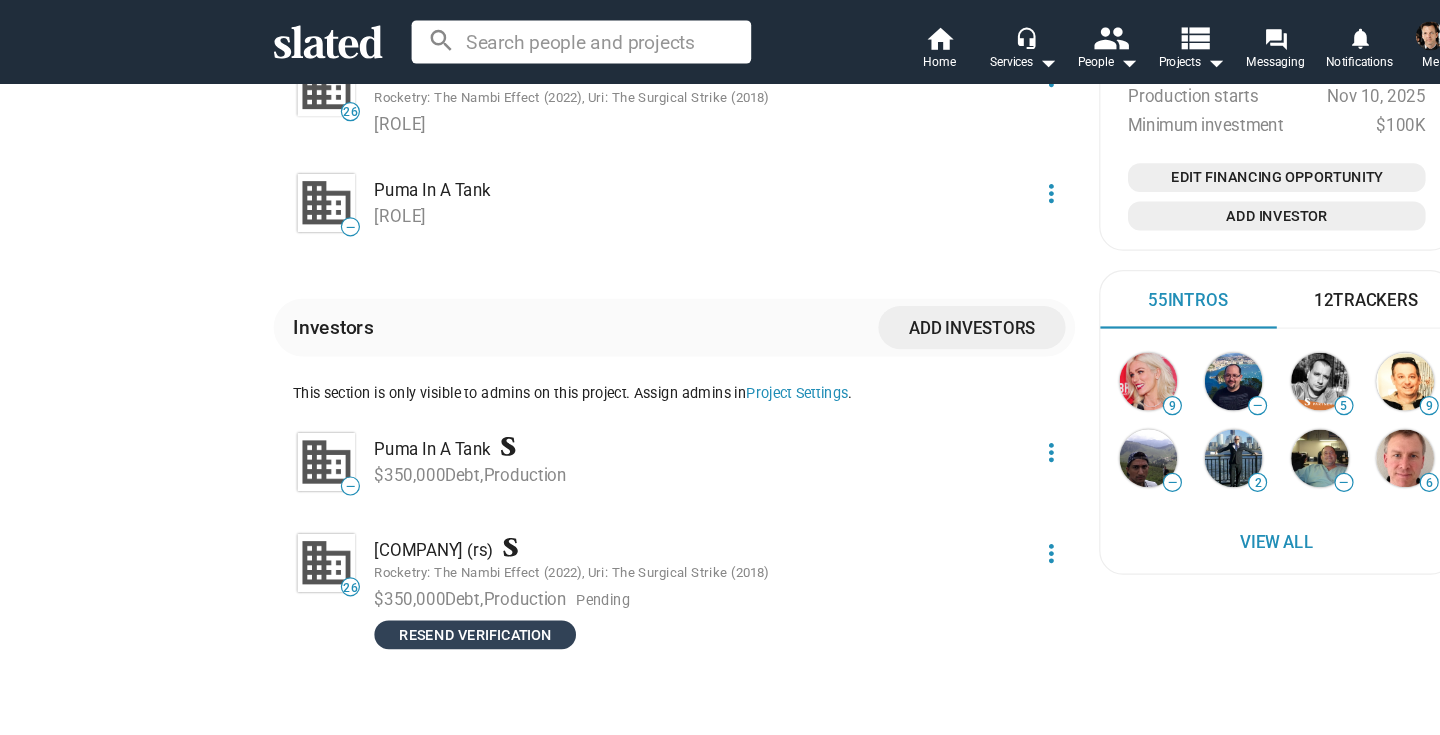 click on "Resend verification" 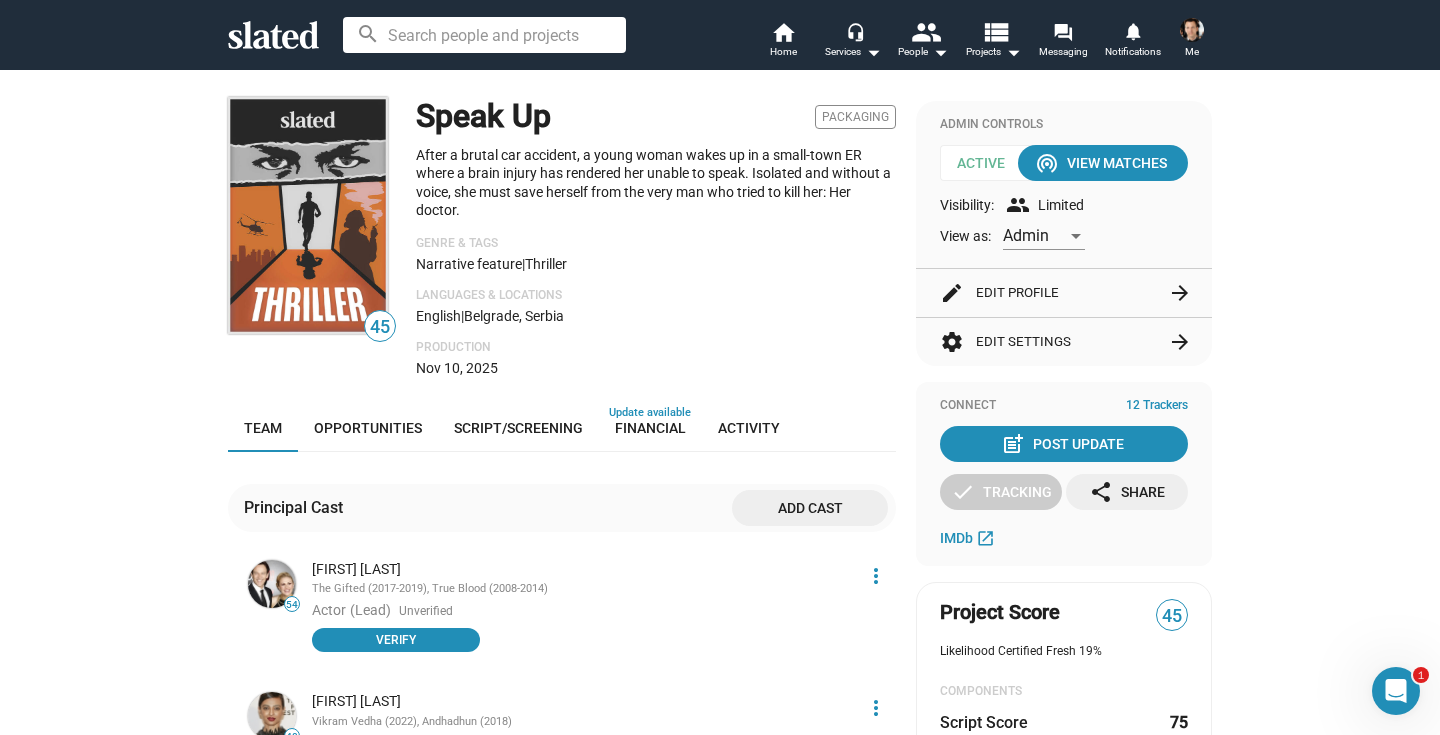 scroll, scrollTop: 15, scrollLeft: 0, axis: vertical 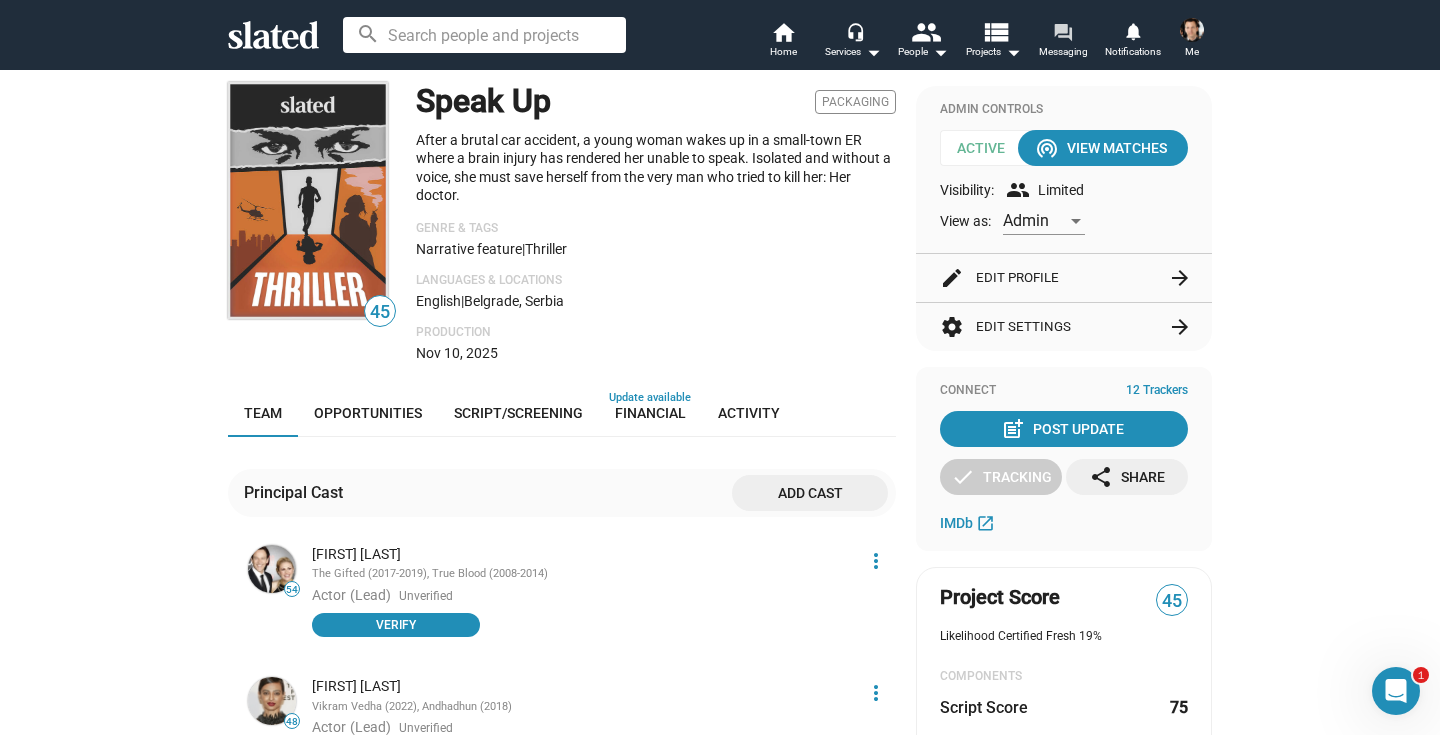 click on "forum" at bounding box center (1062, 31) 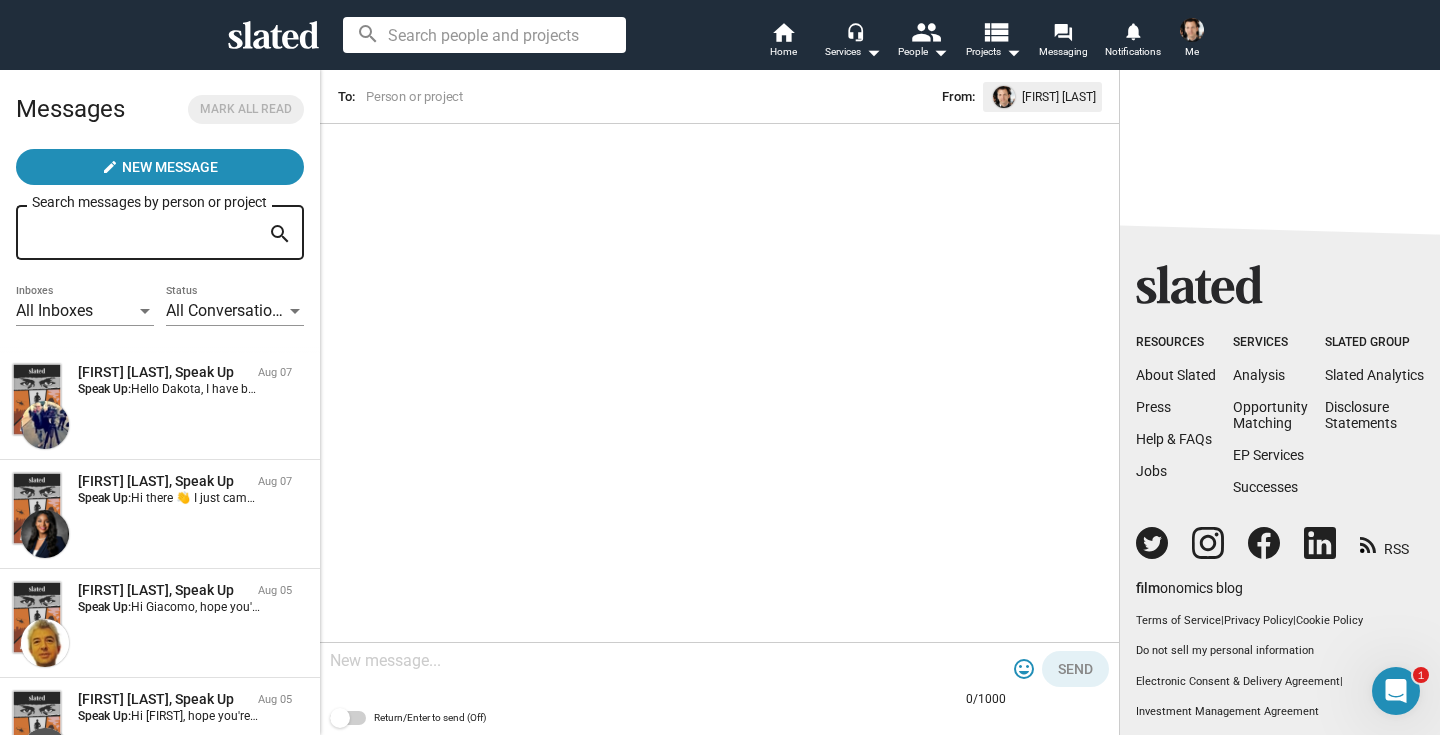 click on "Me" at bounding box center [1192, 52] 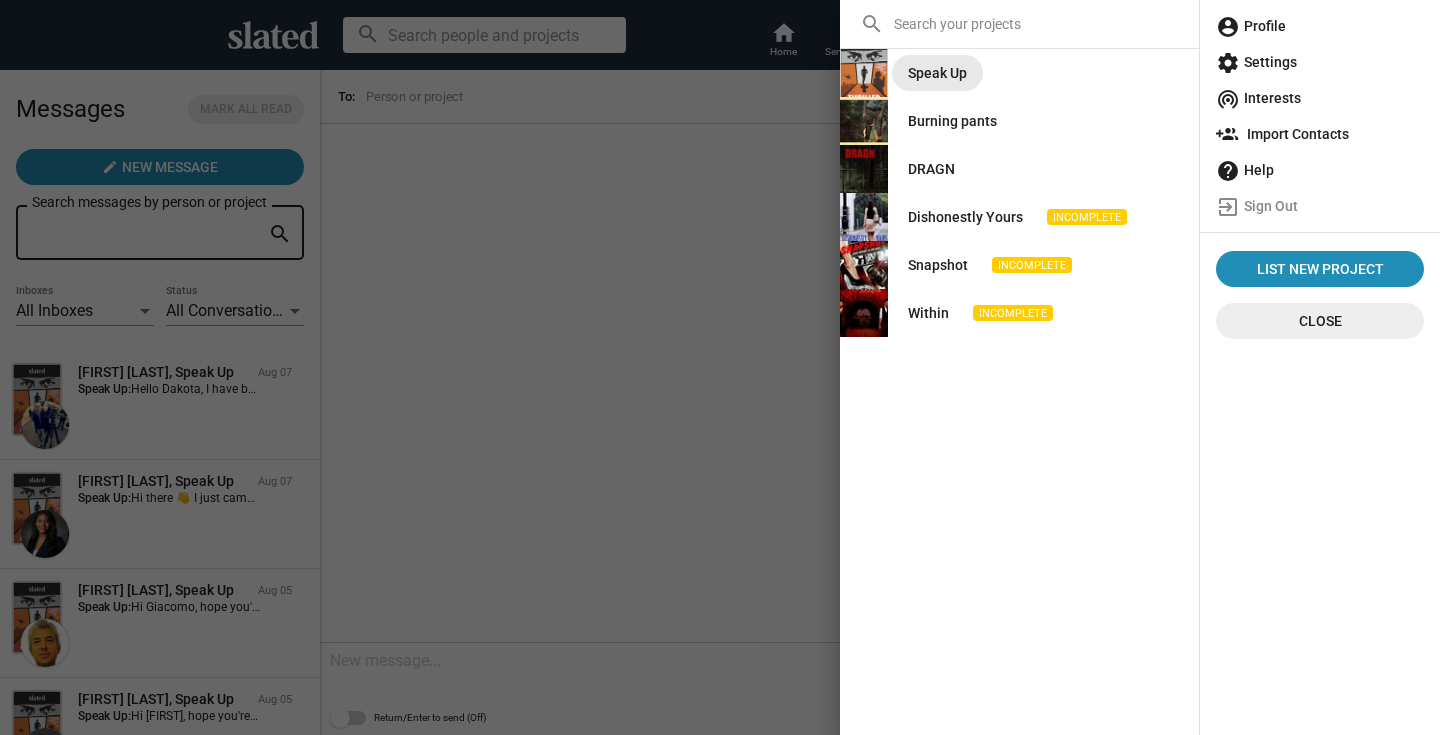 click on "Speak Up" 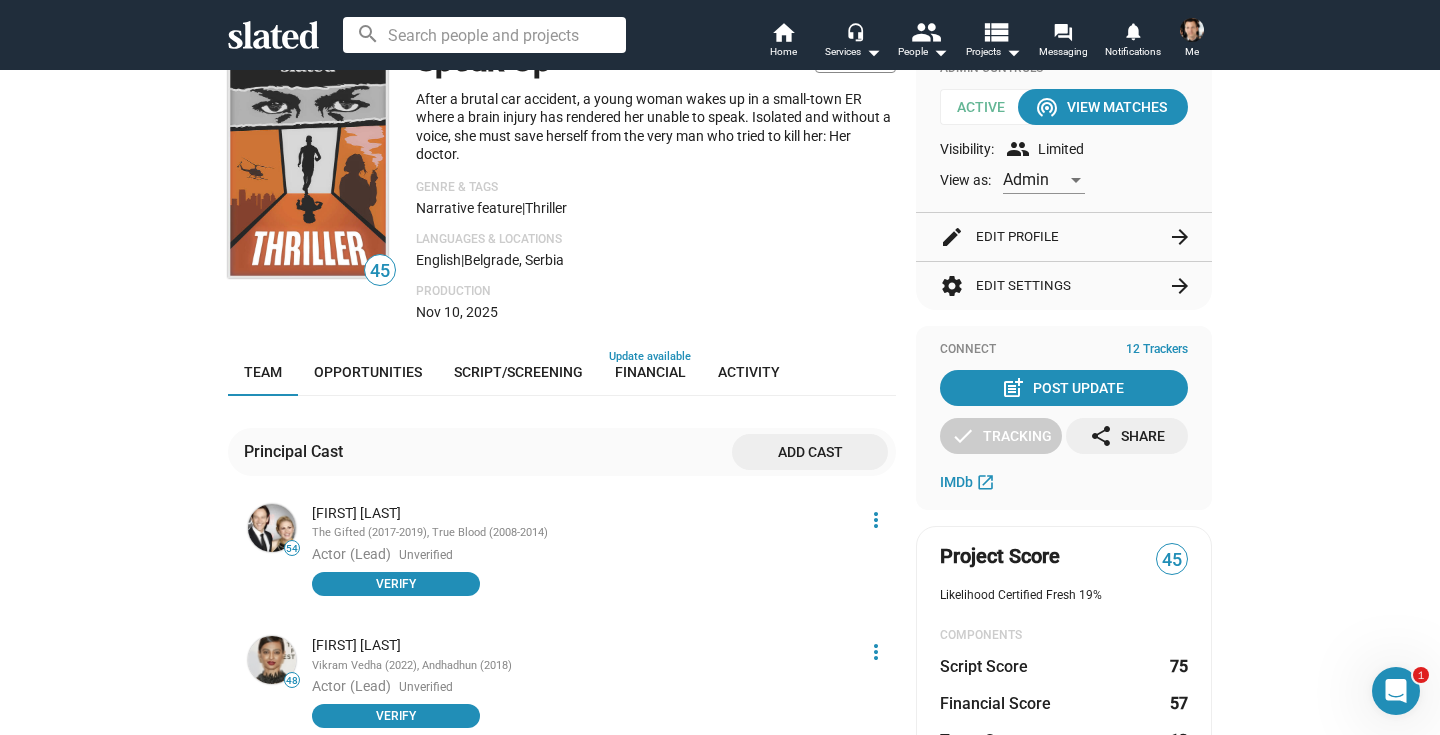 scroll, scrollTop: 0, scrollLeft: 0, axis: both 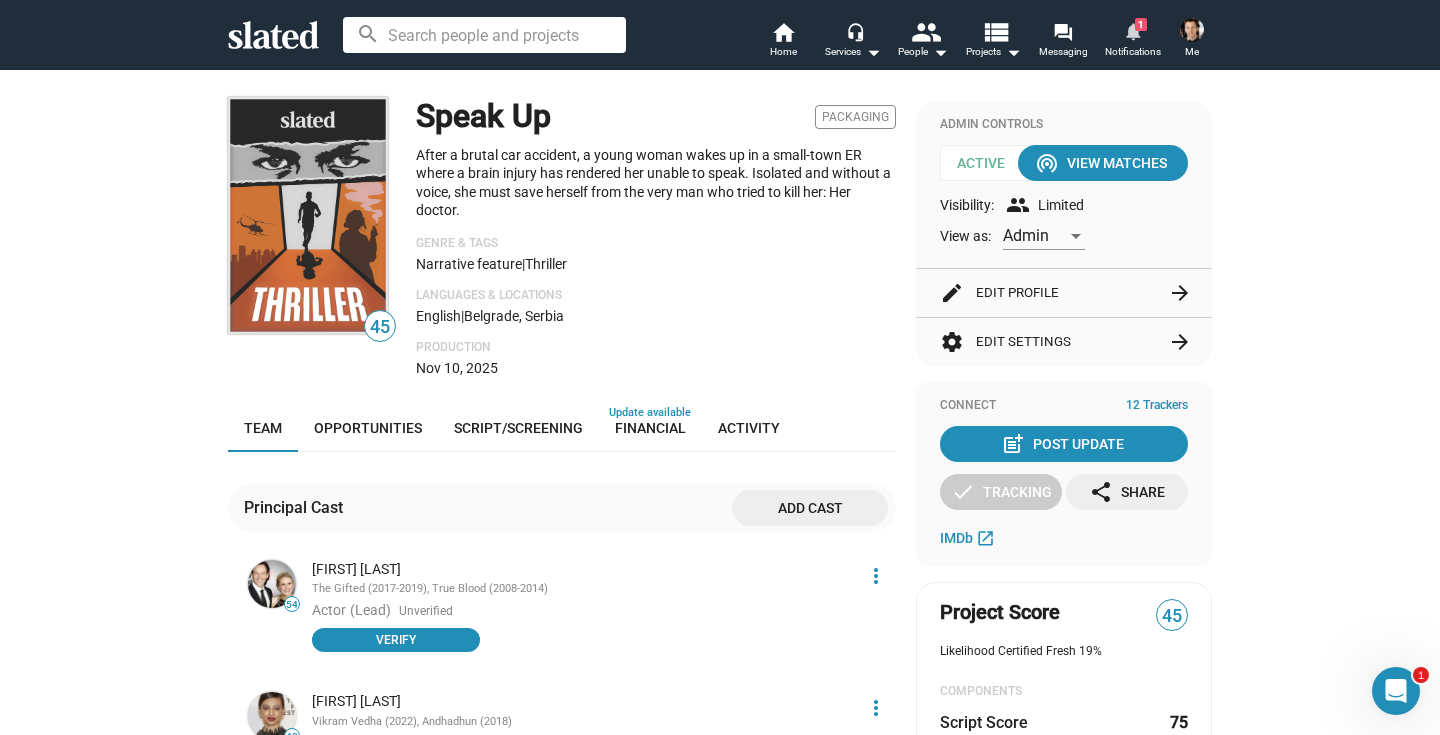 click on "notifications" at bounding box center [1132, 30] 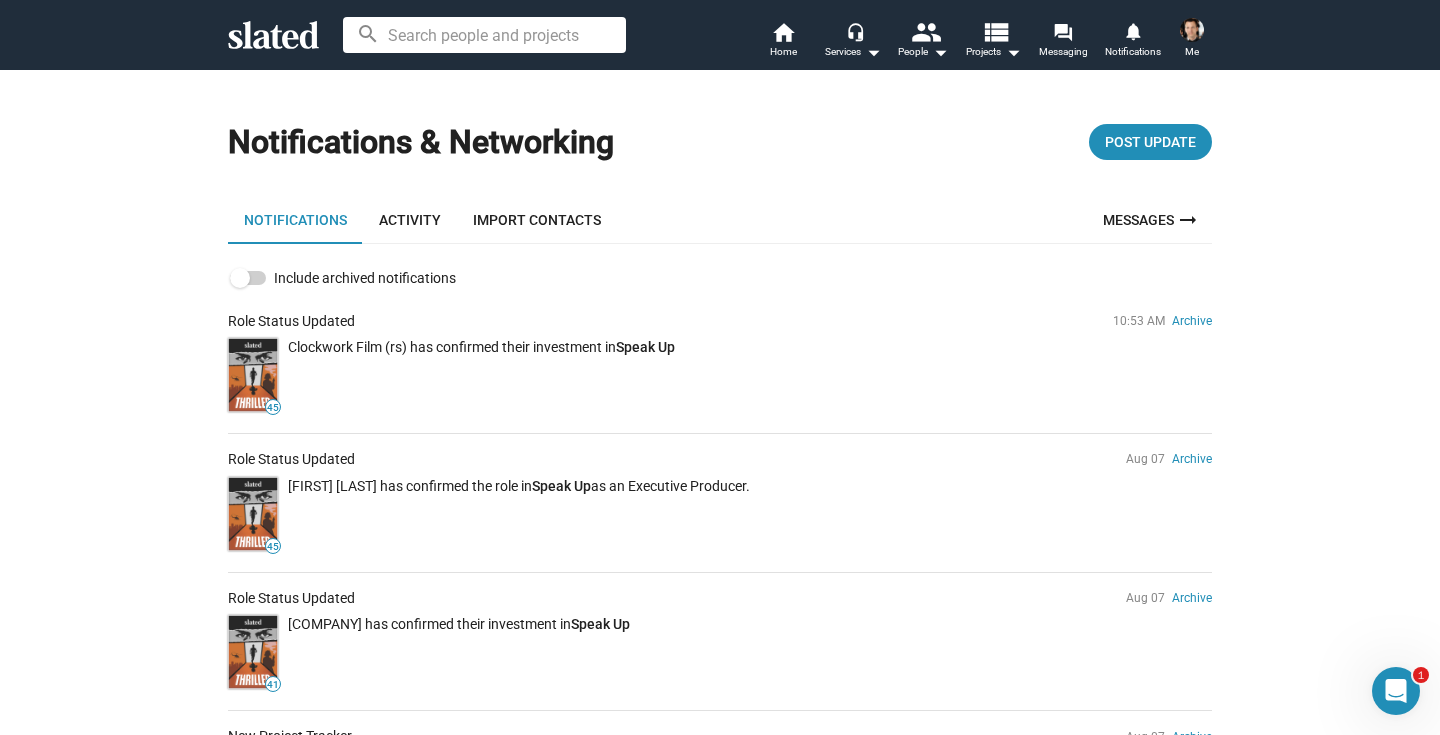 click on "Me" at bounding box center (1192, 52) 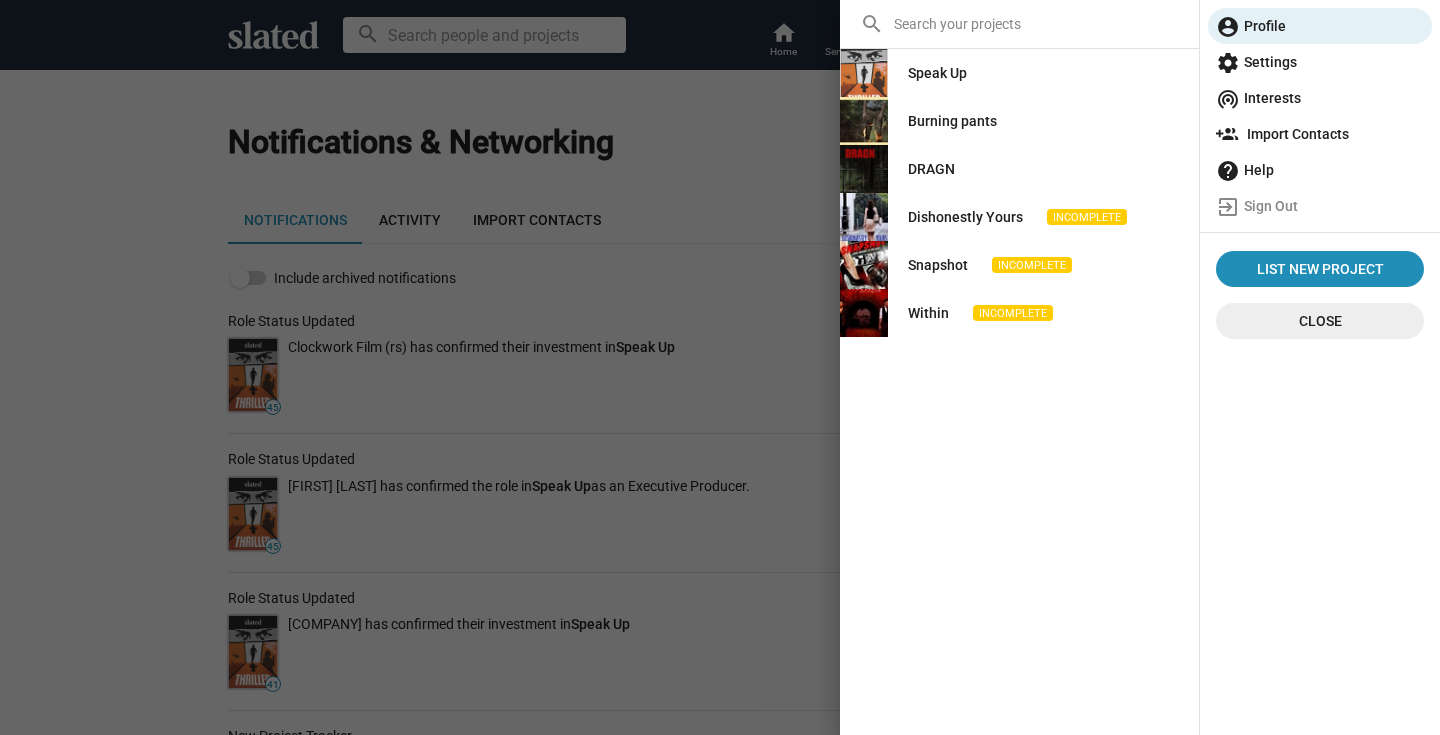 click on "Speak Up" 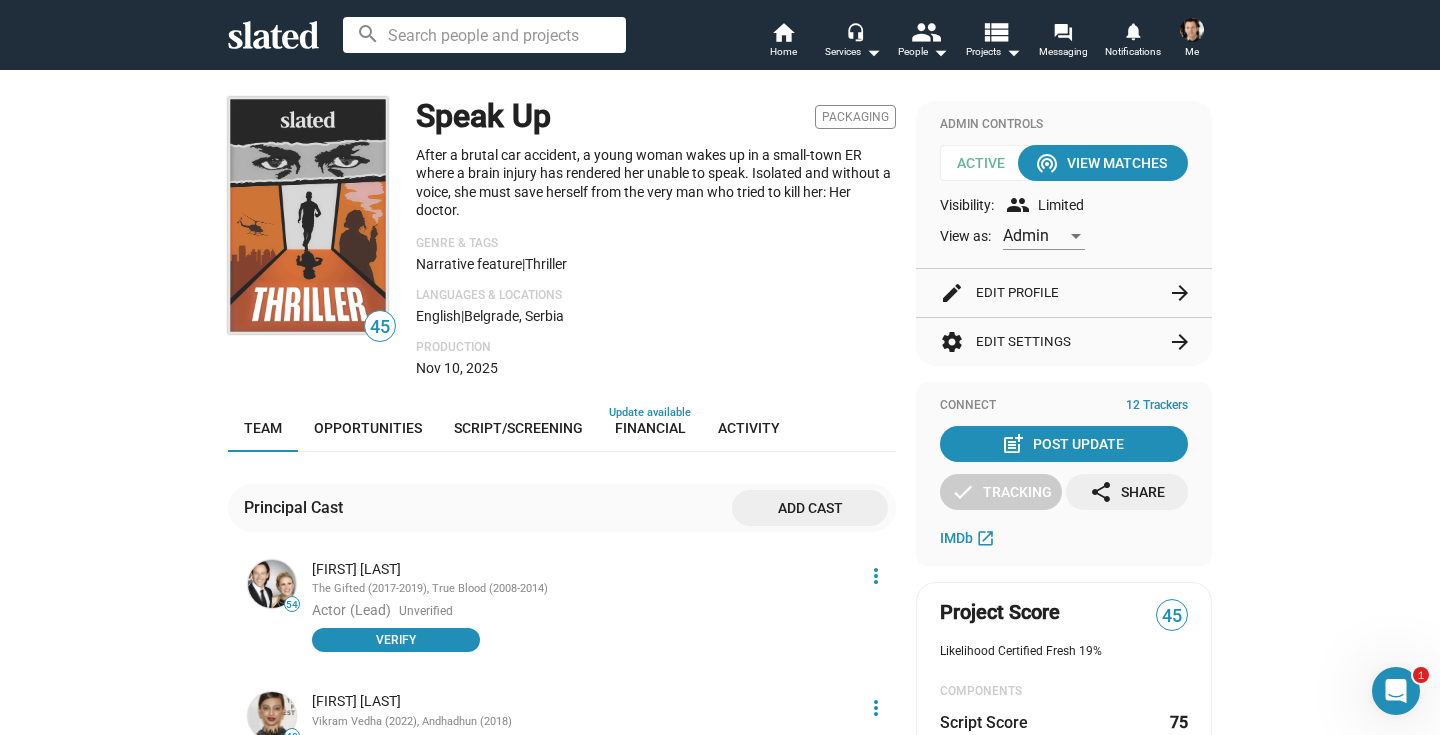 click on "arrow_forward" 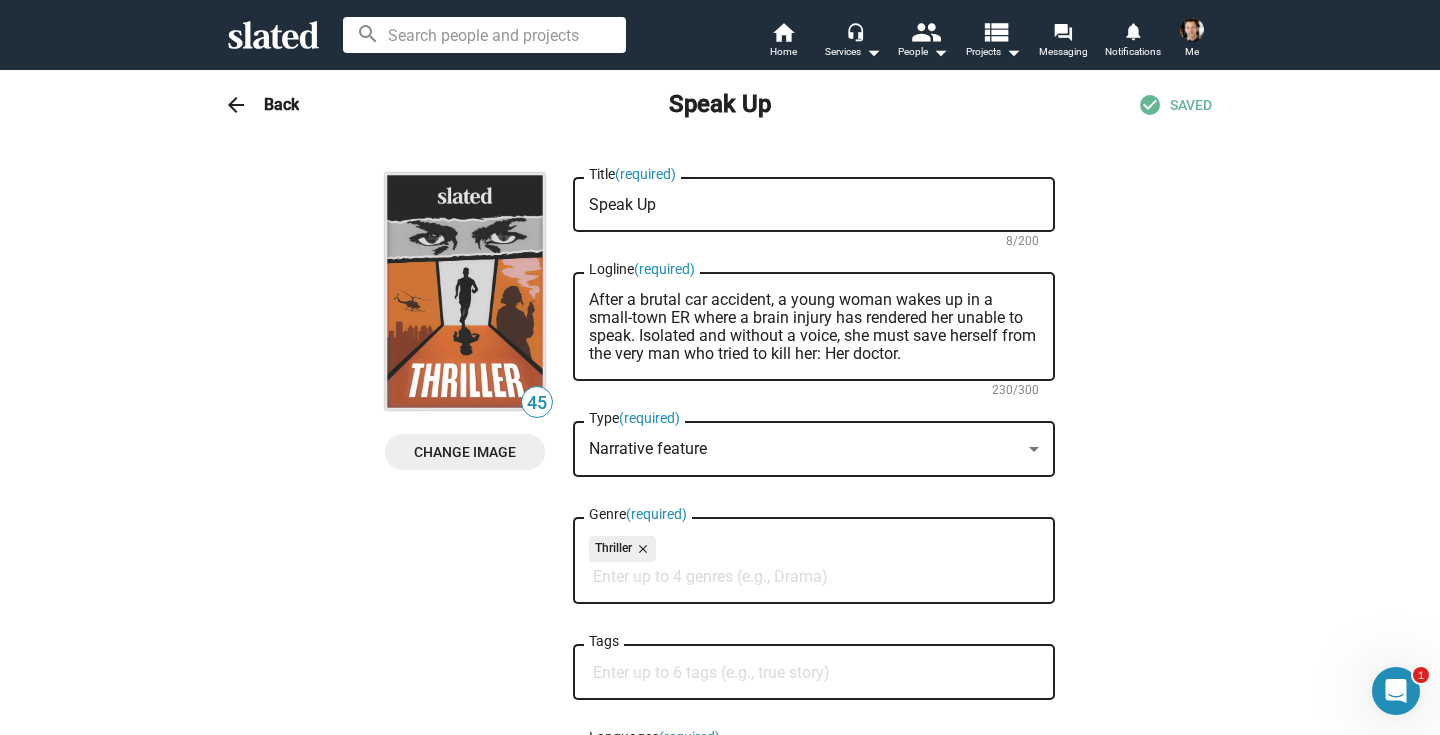 click on "arrow_back" at bounding box center [236, 105] 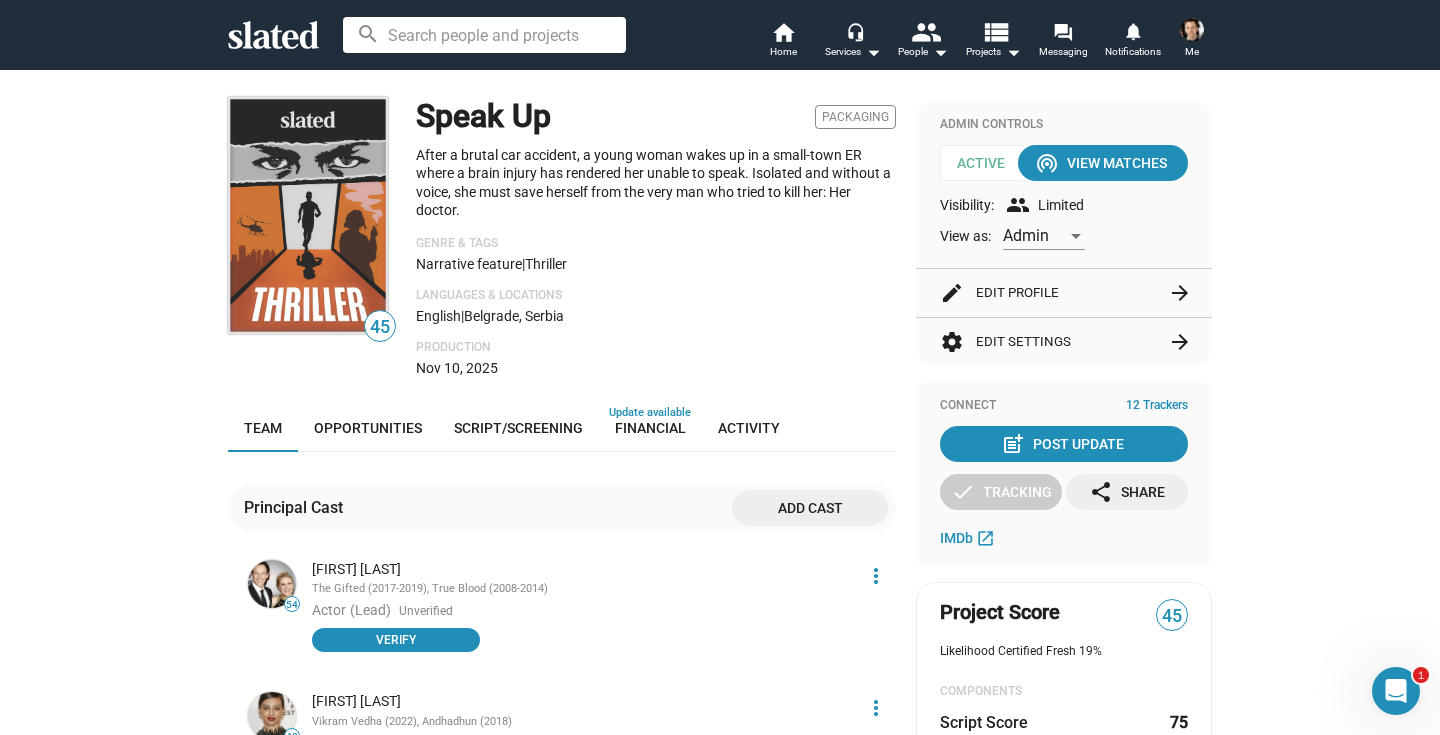 click on "arrow_forward" 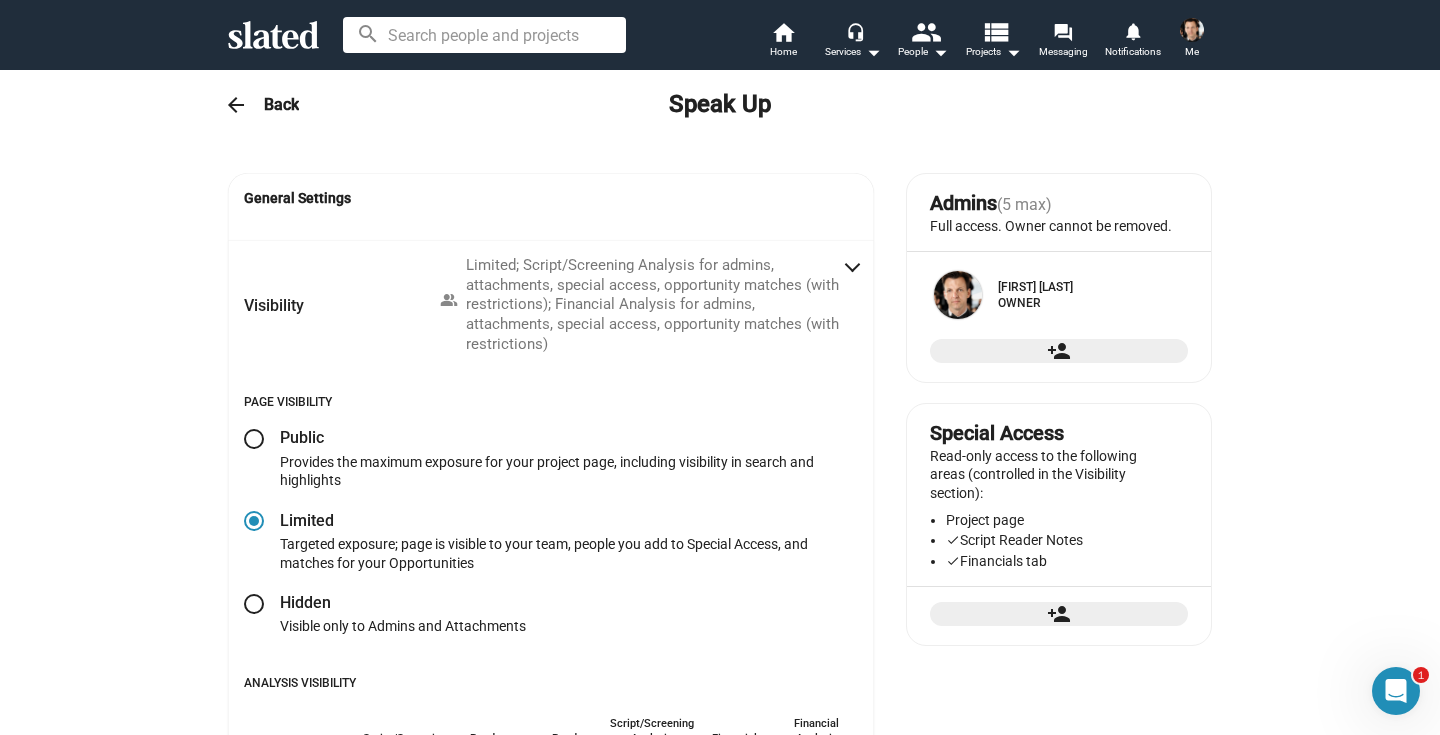 radio on "false" 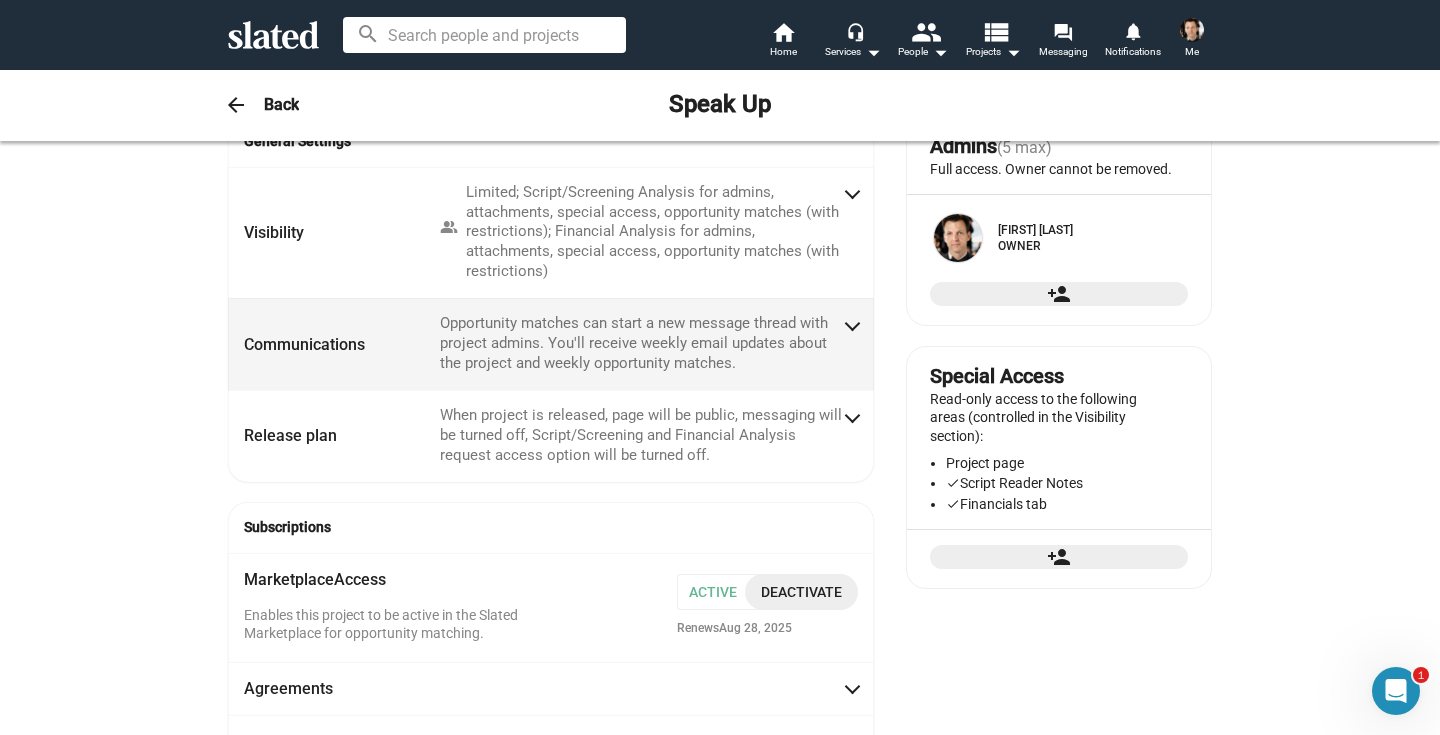 scroll, scrollTop: 0, scrollLeft: 0, axis: both 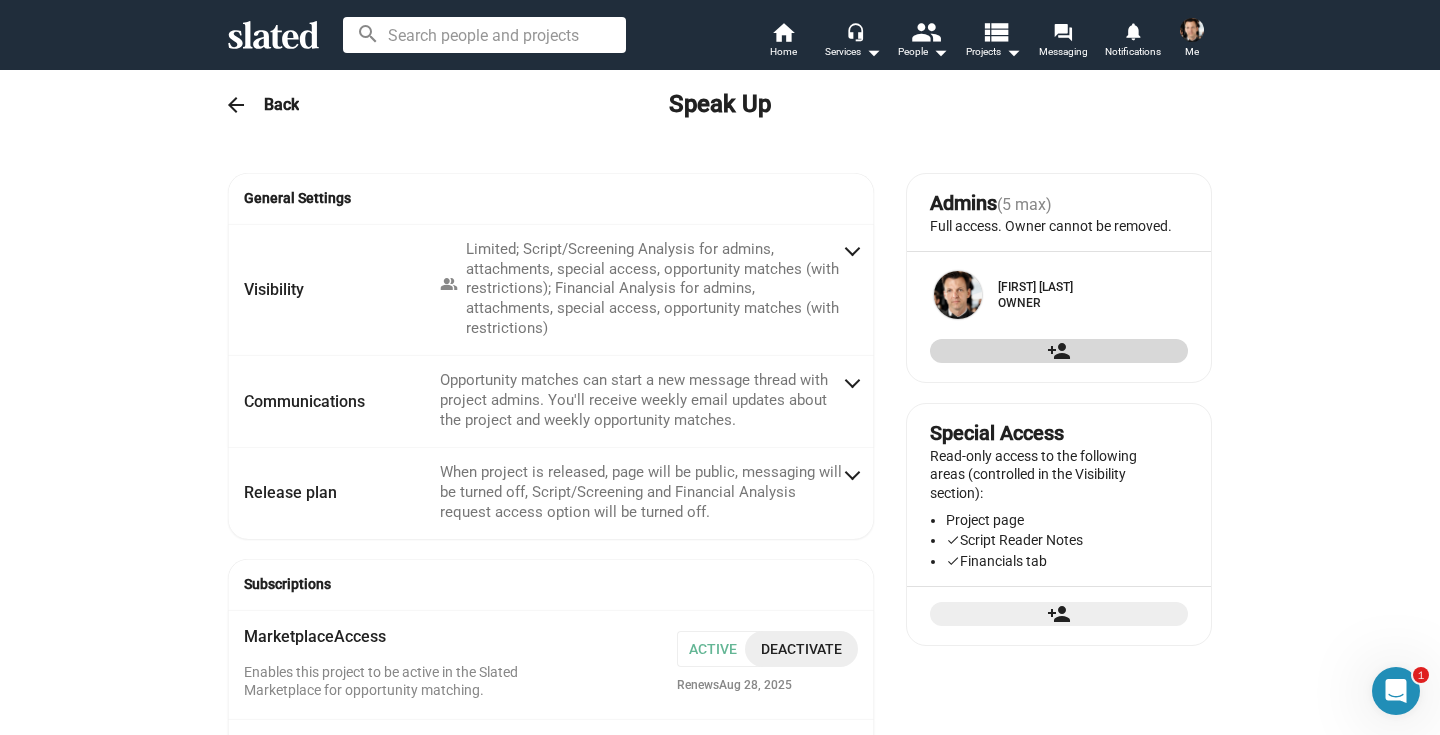 click on "person_add" 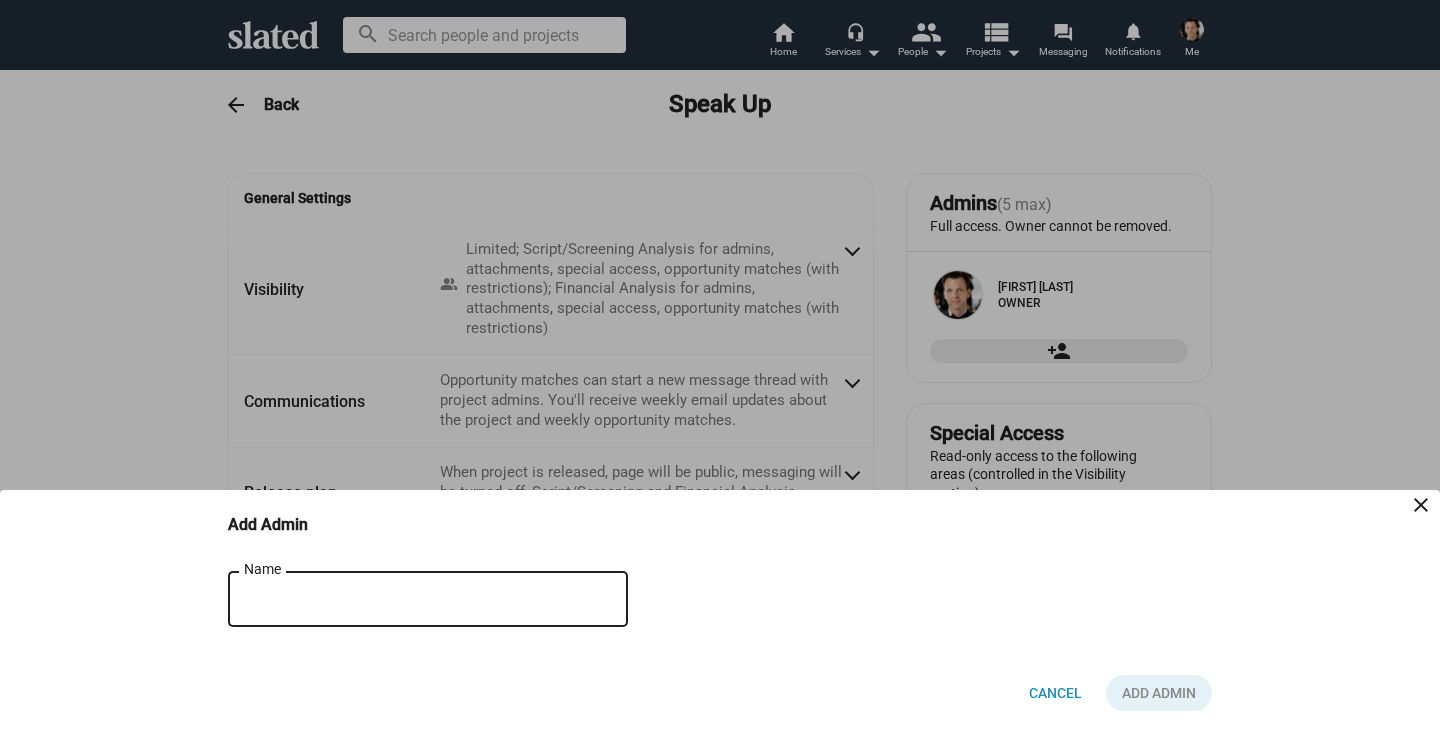 click on "Name" at bounding box center (414, 600) 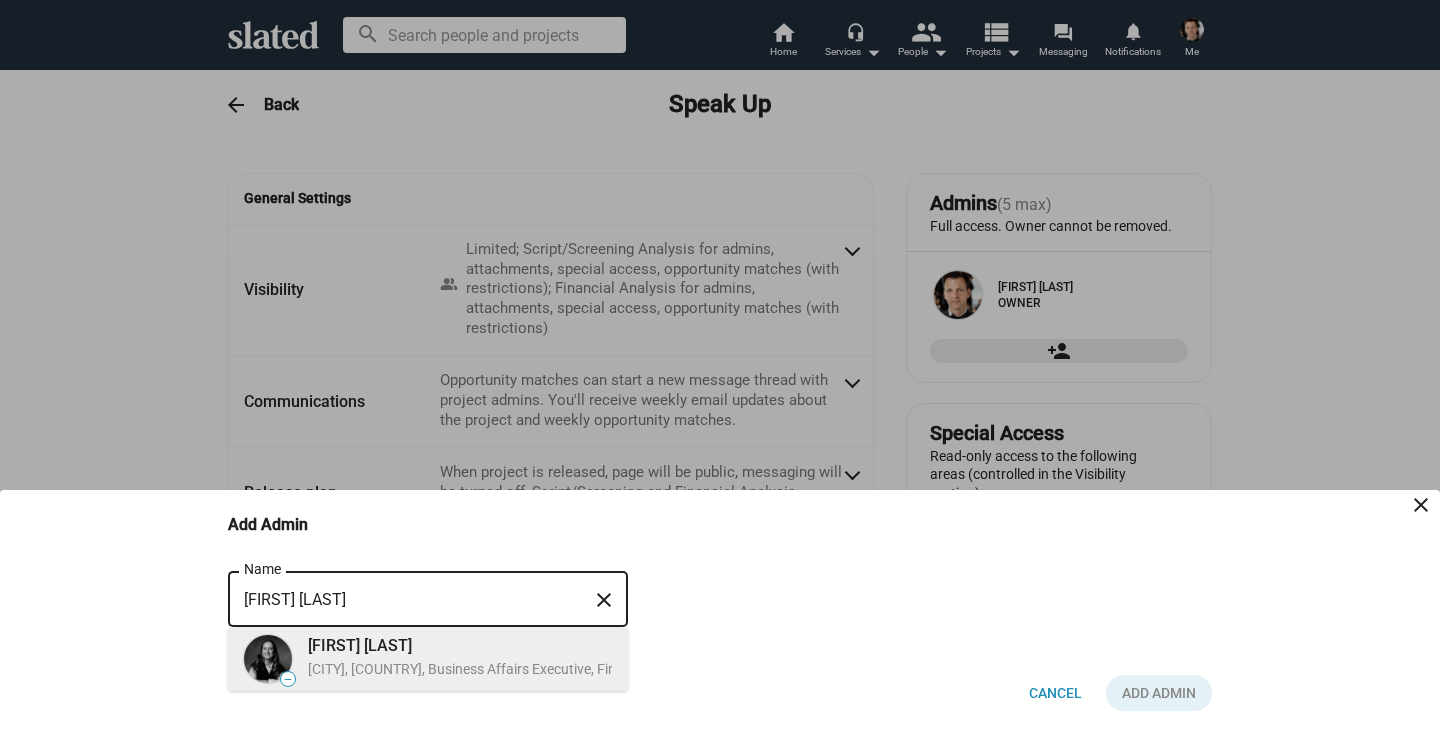 type on "[FIRST] [LAST]" 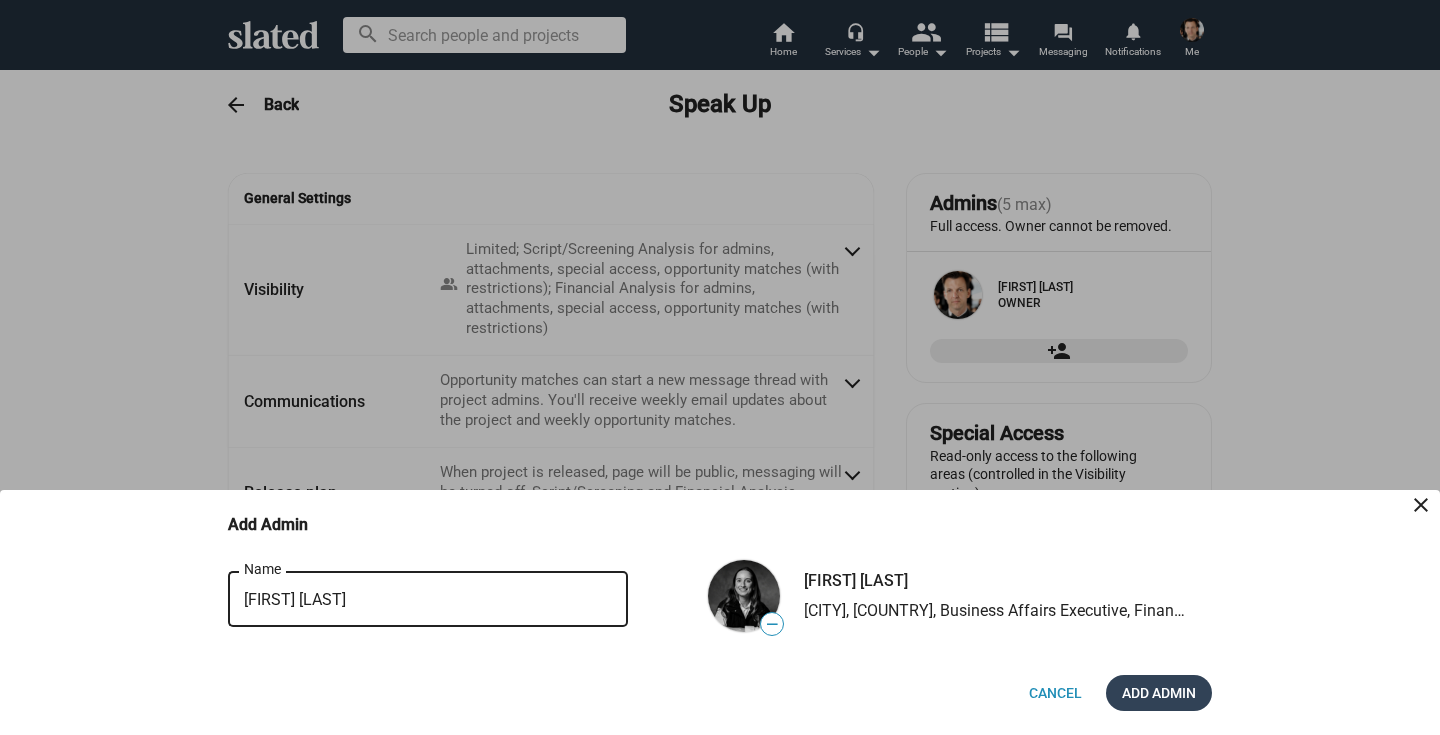 click on "Add Admin" at bounding box center (1159, 693) 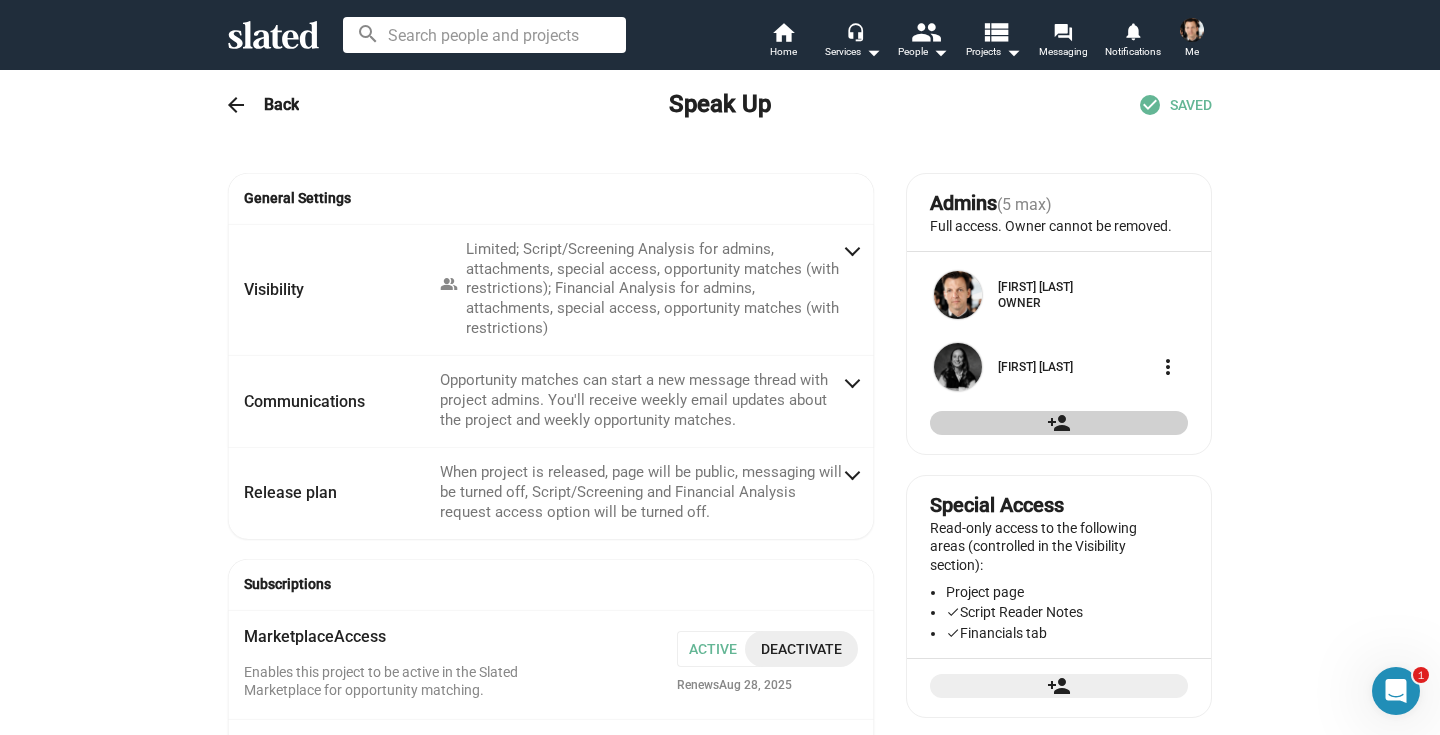 scroll, scrollTop: 17, scrollLeft: 0, axis: vertical 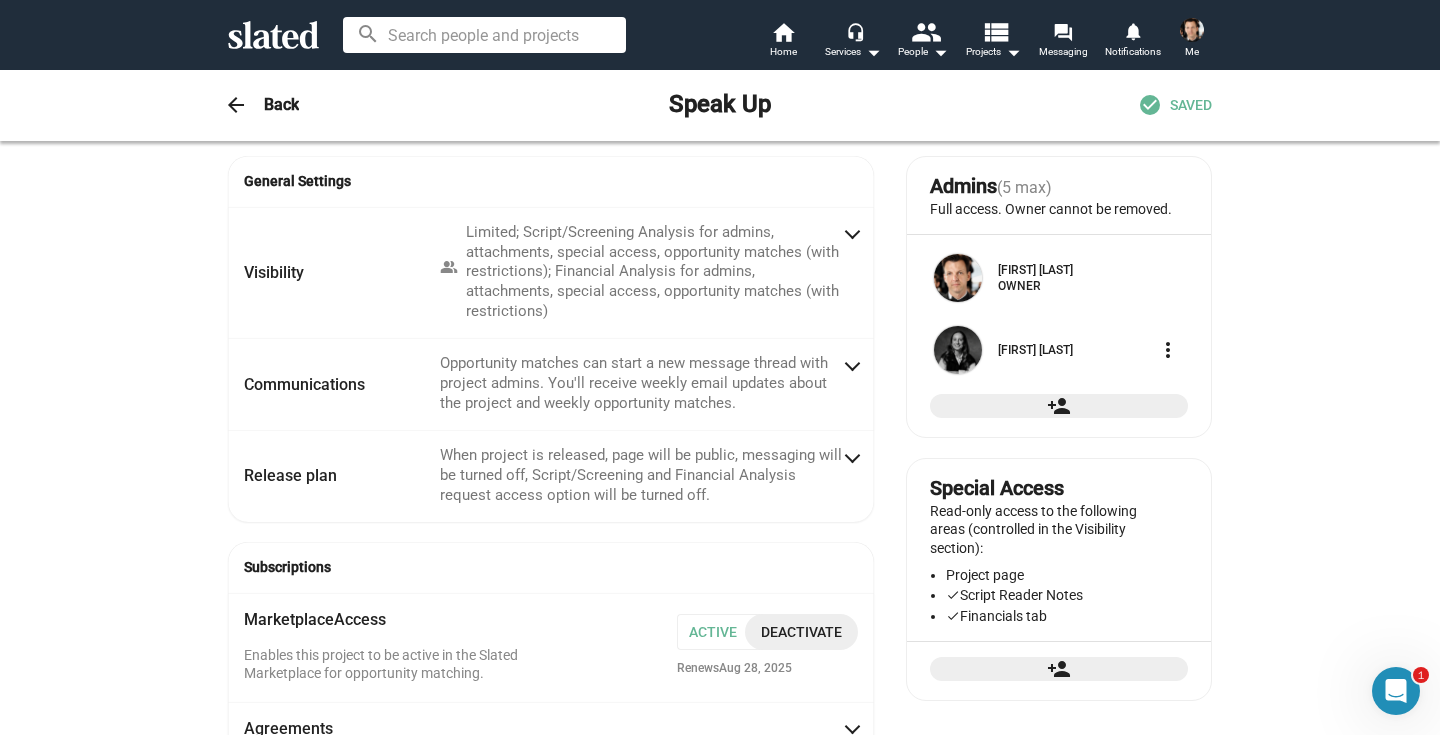click on "person_add" 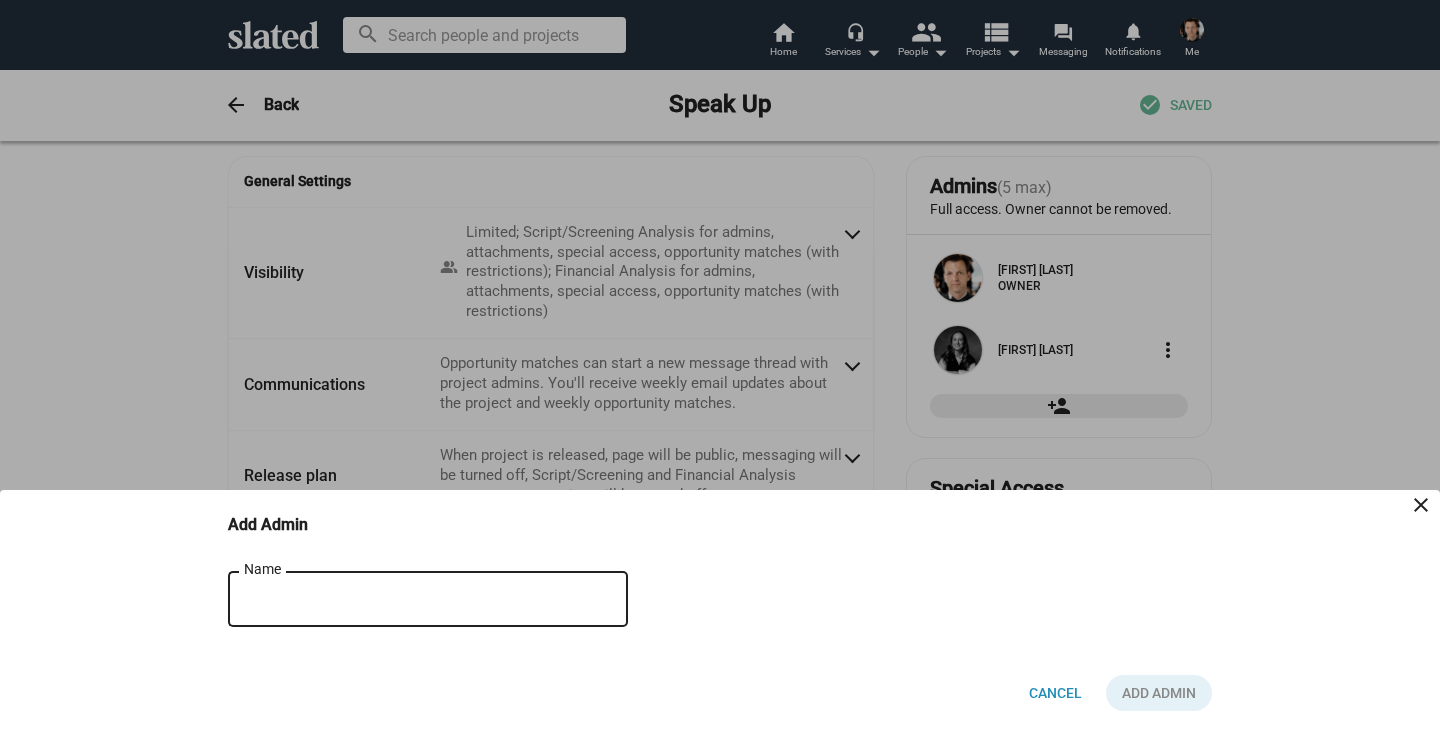 click on "Name" at bounding box center (414, 600) 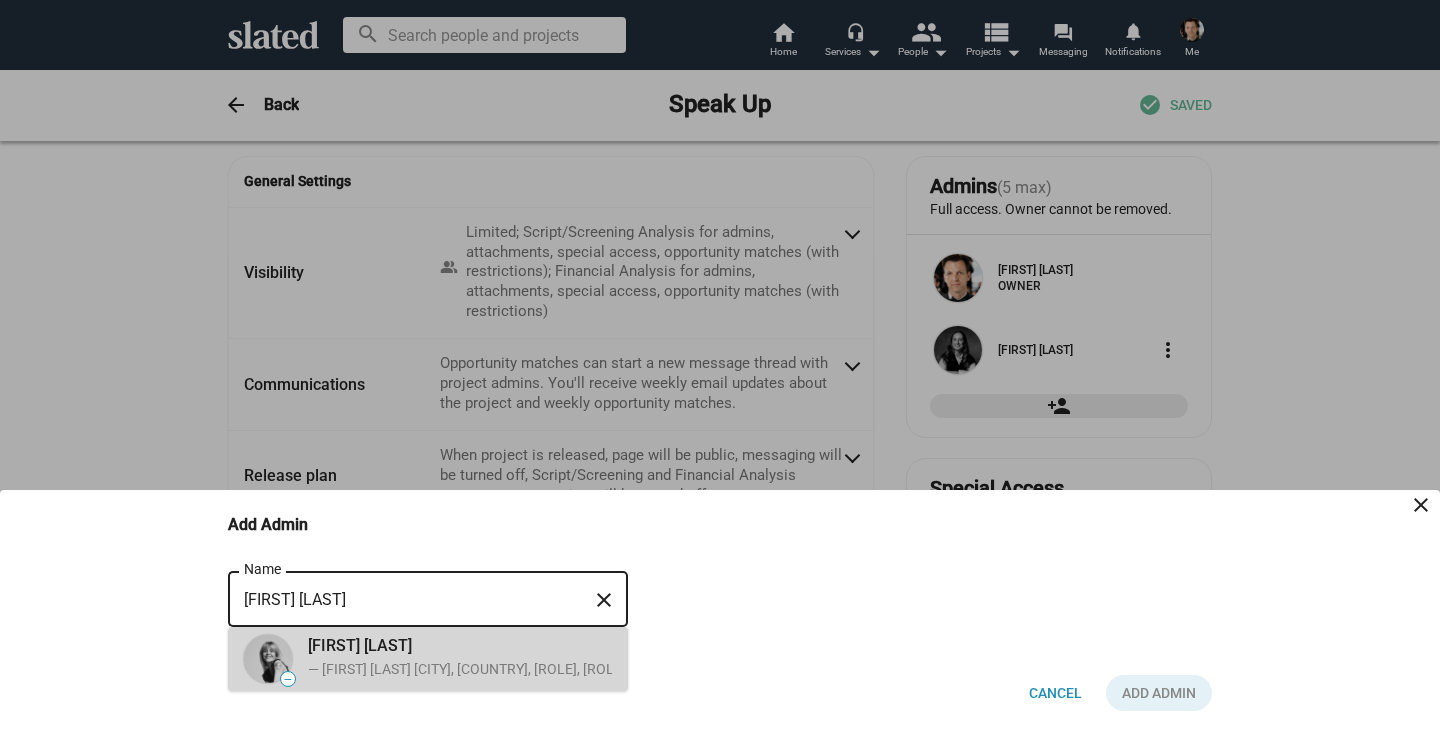 click on "— [FIRST] [LAST] [CITY], [COUNTRY], [ROLE], [ROLE]" at bounding box center (467, 669) 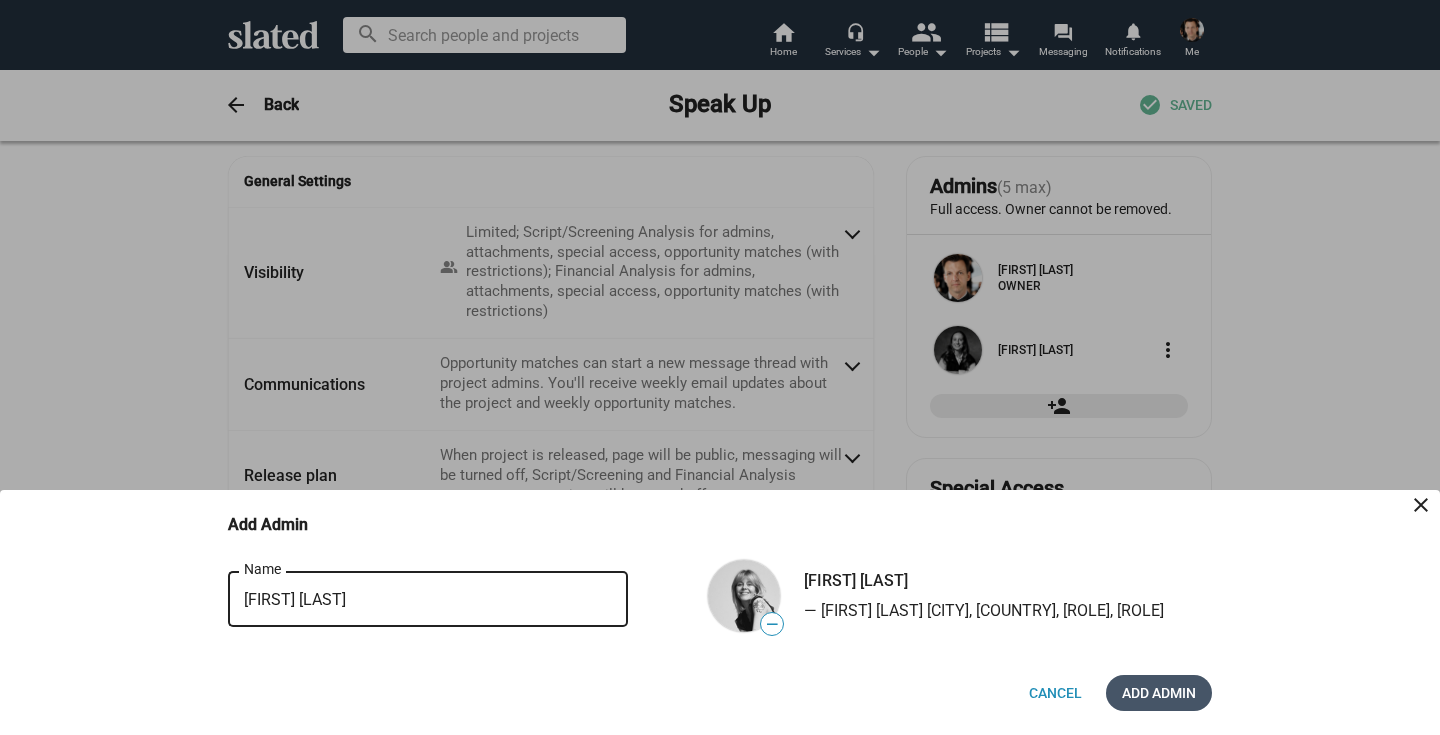 click on "Add Admin" at bounding box center [1159, 693] 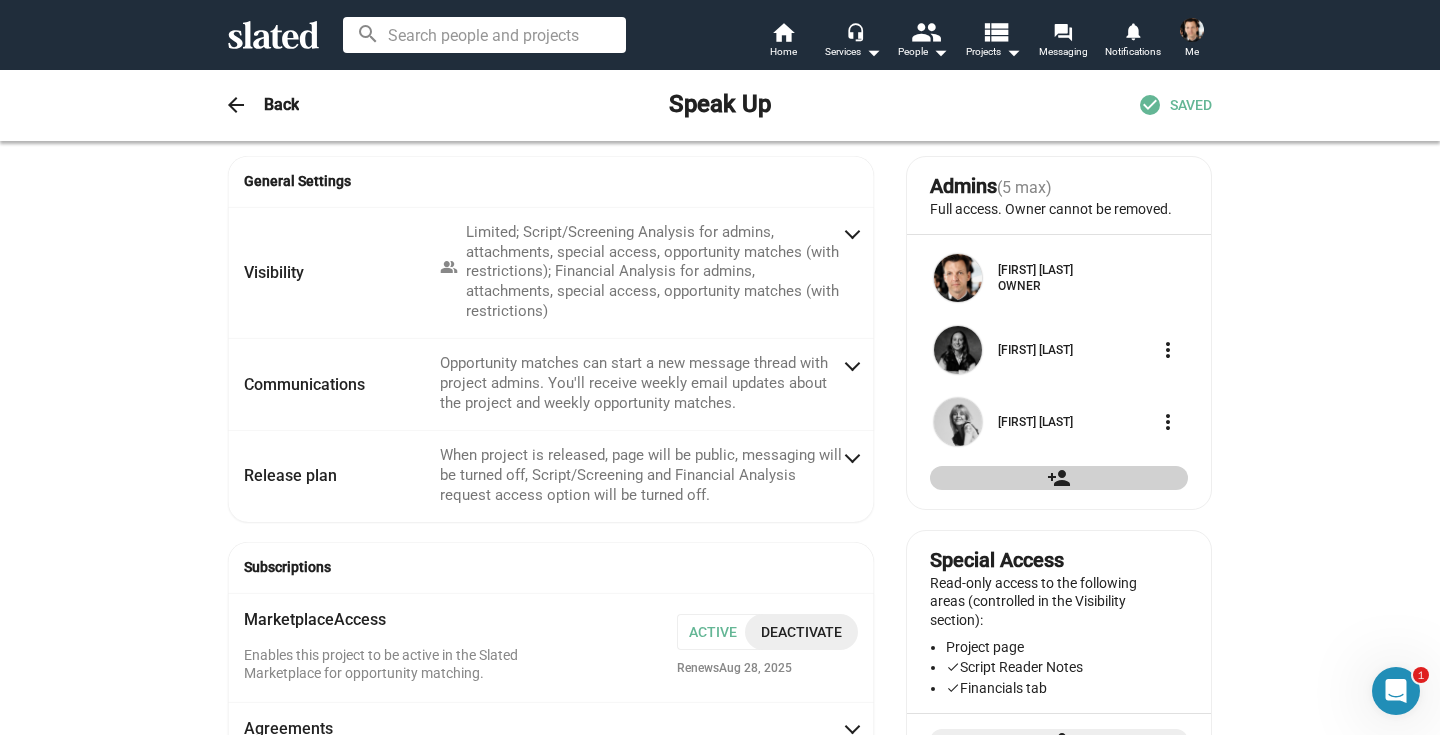 click on "General Settings  Visibility people_alt Limited; Script/Screening Analysis for admins, attachments, special access, opportunity matches (with restrictions); Financial Analysis for admins, attachments, special access, opportunity matches (with restrictions) Page Visibility   Public  Provides the maximum exposure for your project page, including visibility in search and highlights    Limited  Targeted exposure; page is visible to your team, people you add to Special Access, and matches for your Opportunities    Hidden Visible only to Admins and Attachments Analysis Visibility Public (anyone) All members Opportunity matches Special Access Attachments Script / Screening Analysis*  Reader Synopsis Reader Comments                               Script / Screening  Analysis Download  Financial Analysis* Financial Analysis Download Requires sign‑in   Requires sign‑in                         Communications Who can start a new message thread with the project Admins?       Weekly" 